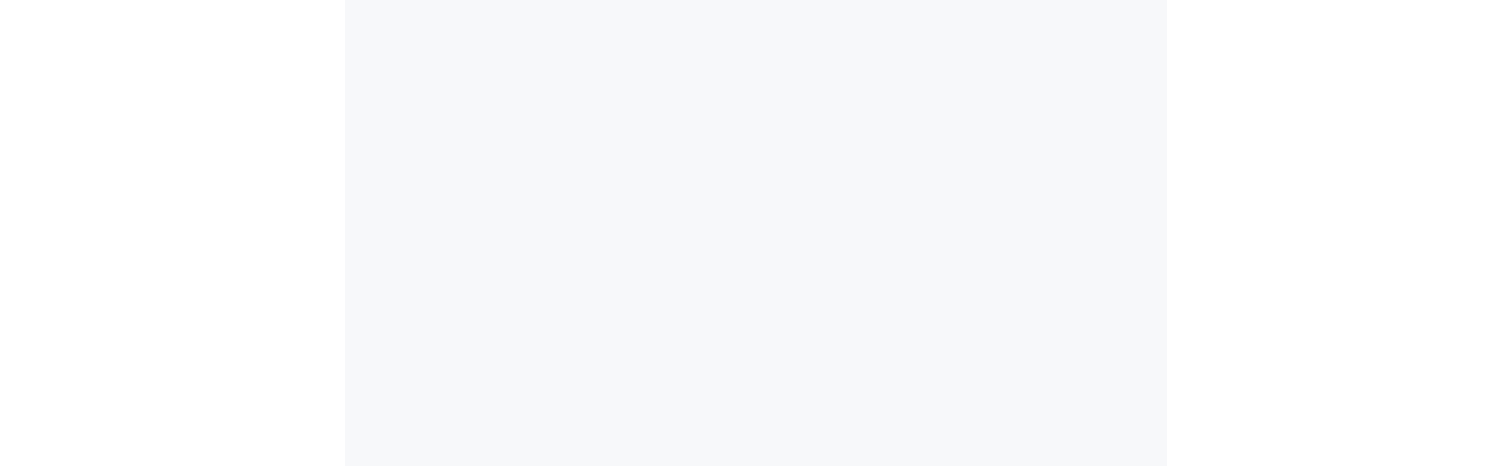 scroll, scrollTop: 0, scrollLeft: 0, axis: both 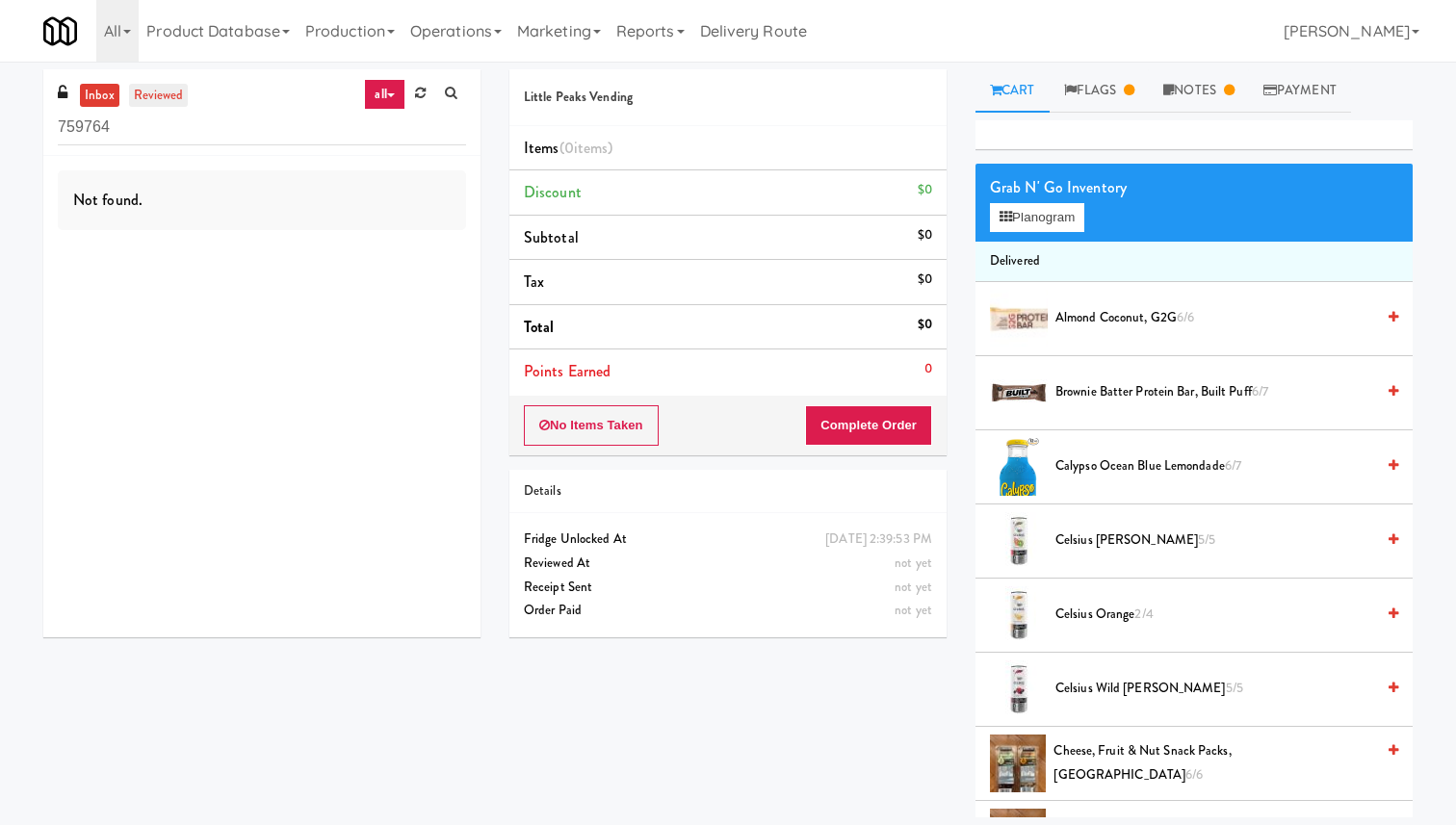 click on "reviewed" at bounding box center [159, 95] 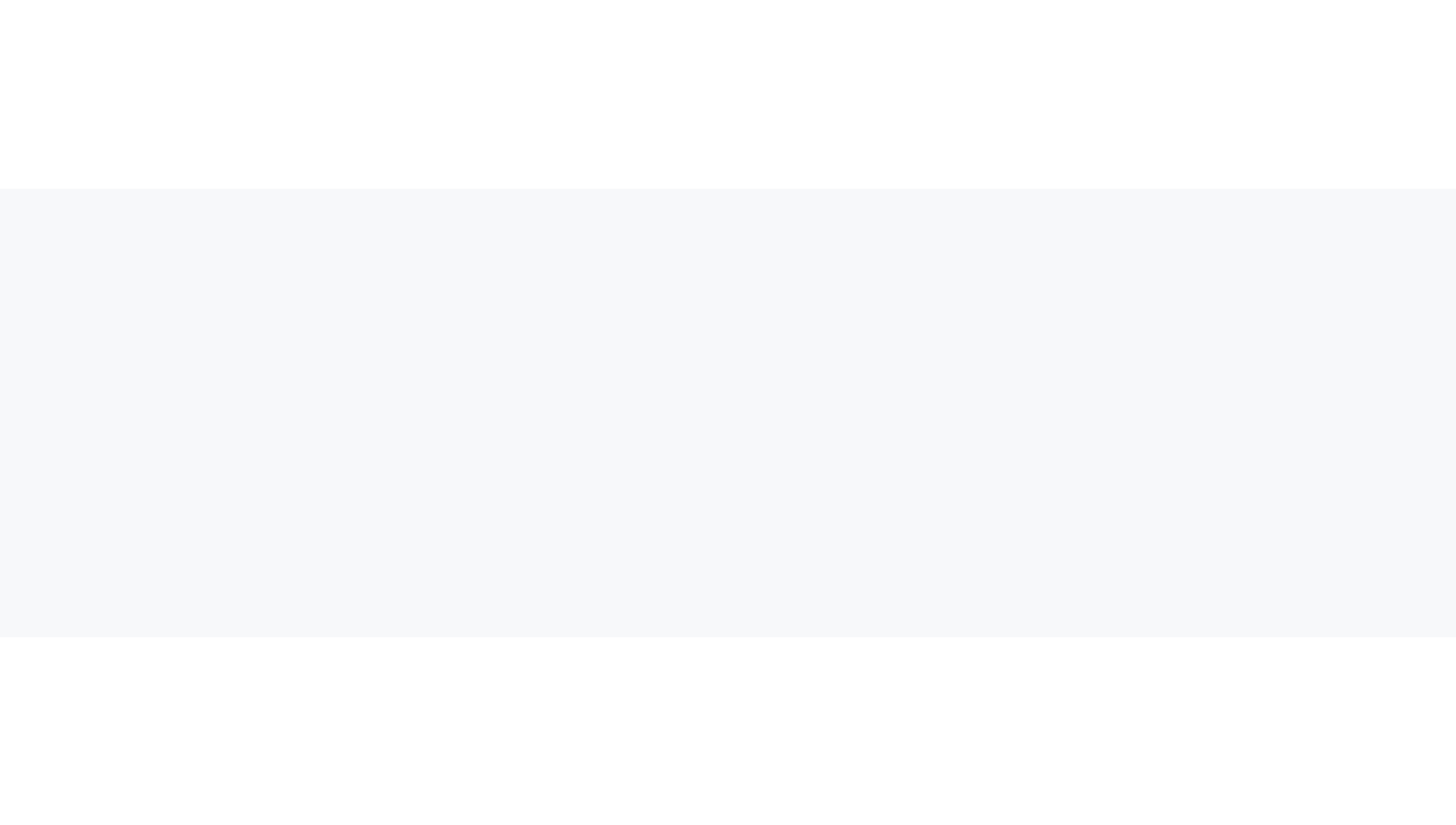scroll, scrollTop: 0, scrollLeft: 0, axis: both 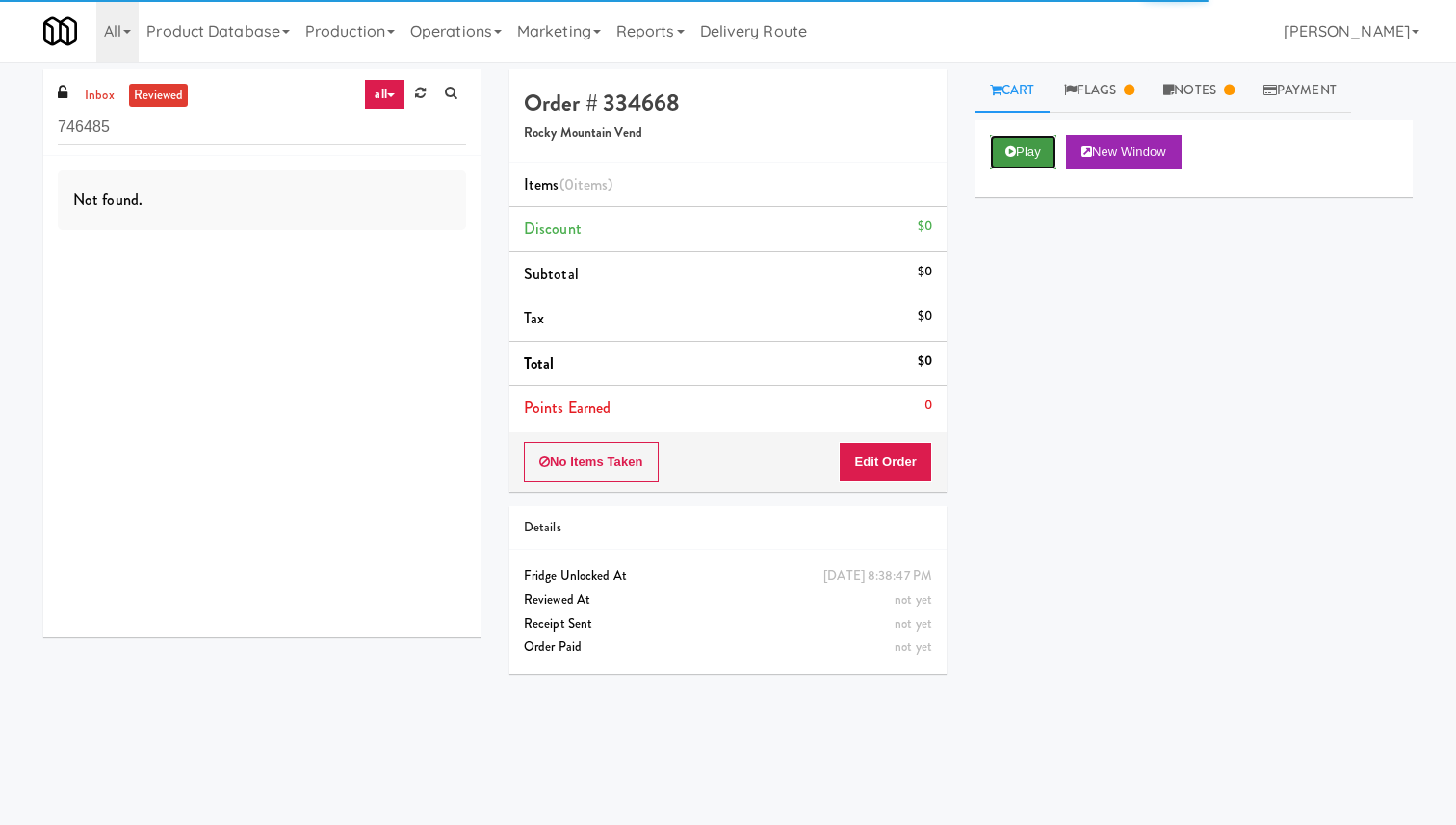 click on "Play" at bounding box center [1023, 152] 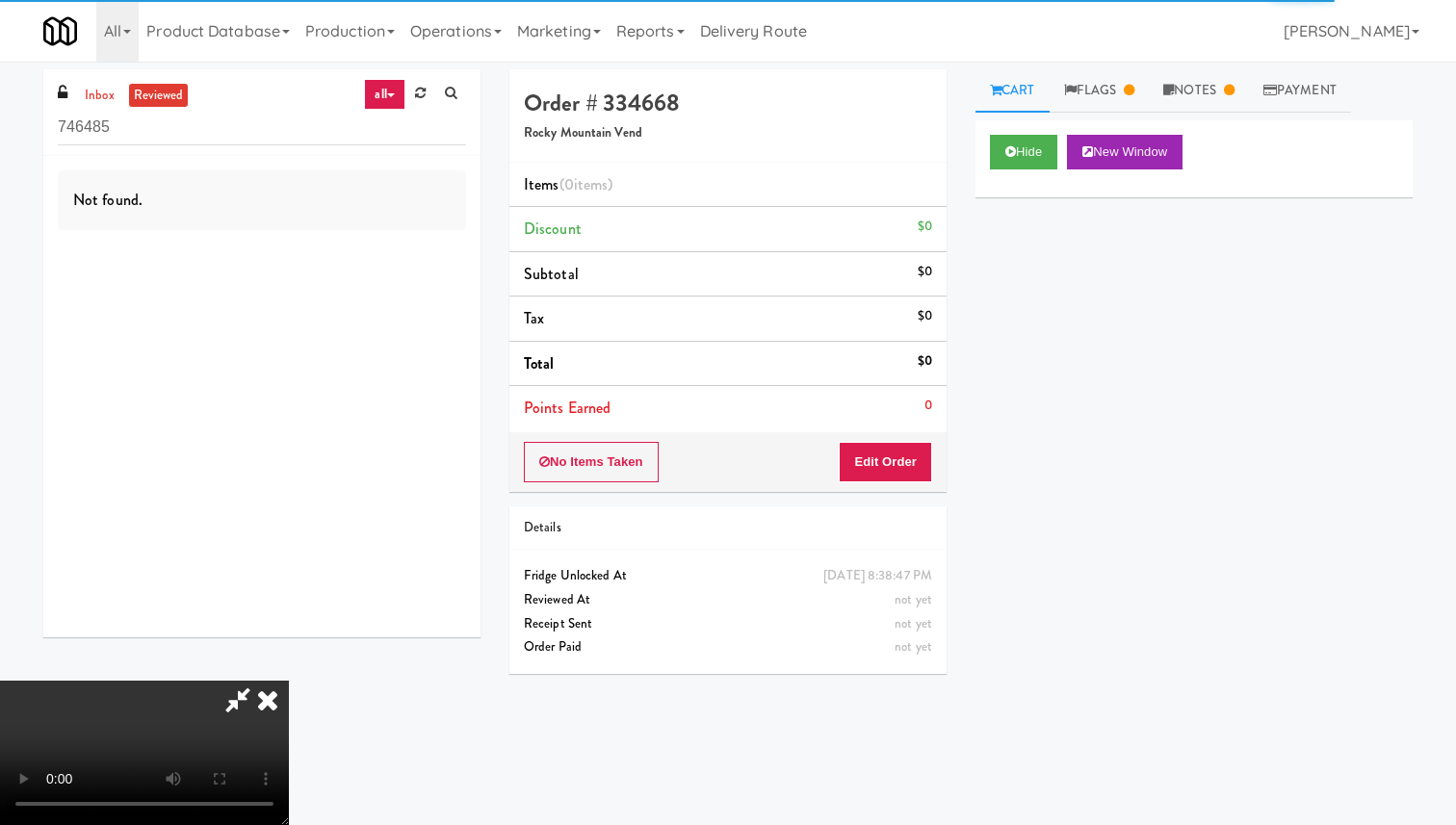 click at bounding box center [268, 700] 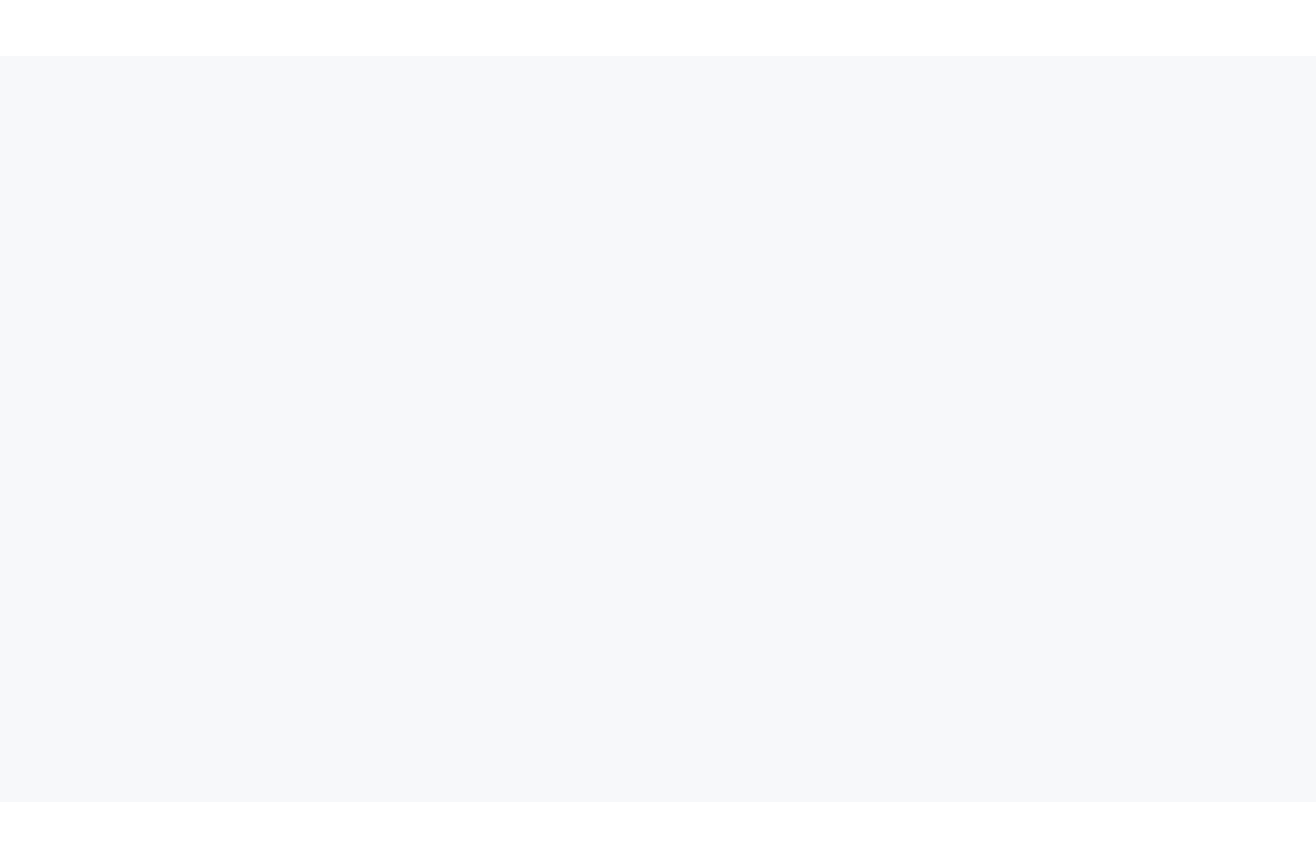 scroll, scrollTop: 0, scrollLeft: 0, axis: both 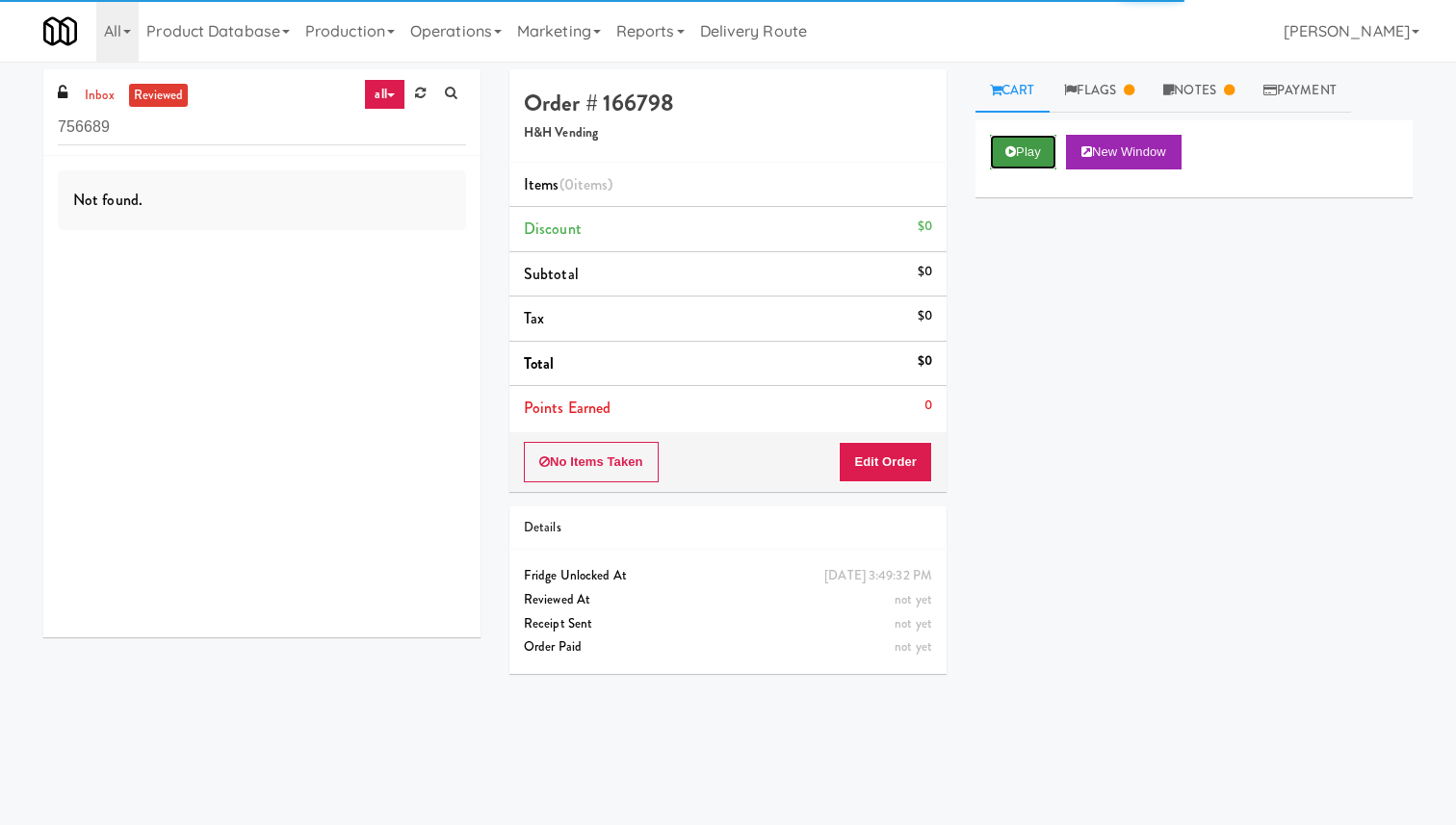 click on "Play" at bounding box center (1023, 152) 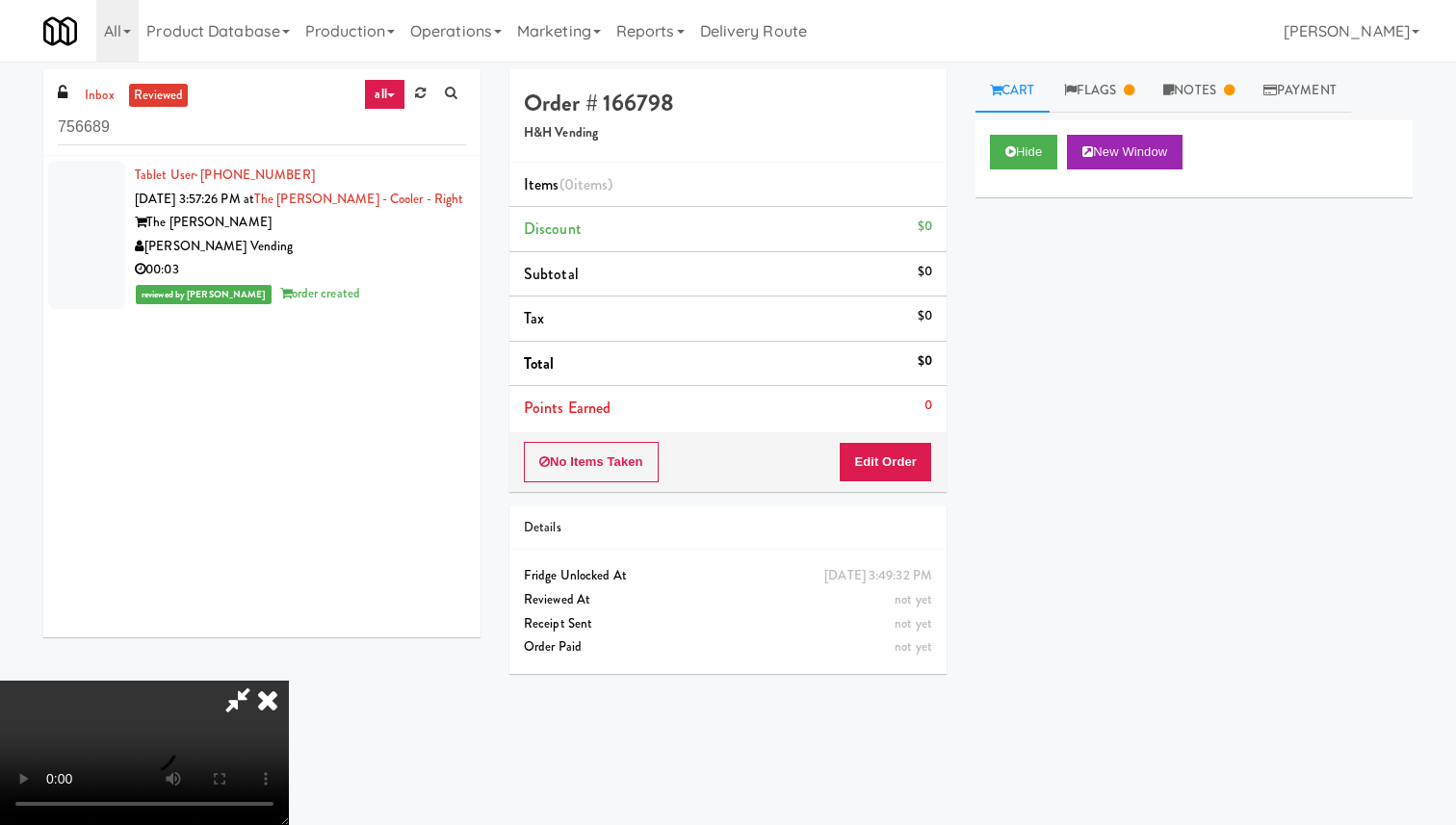 type 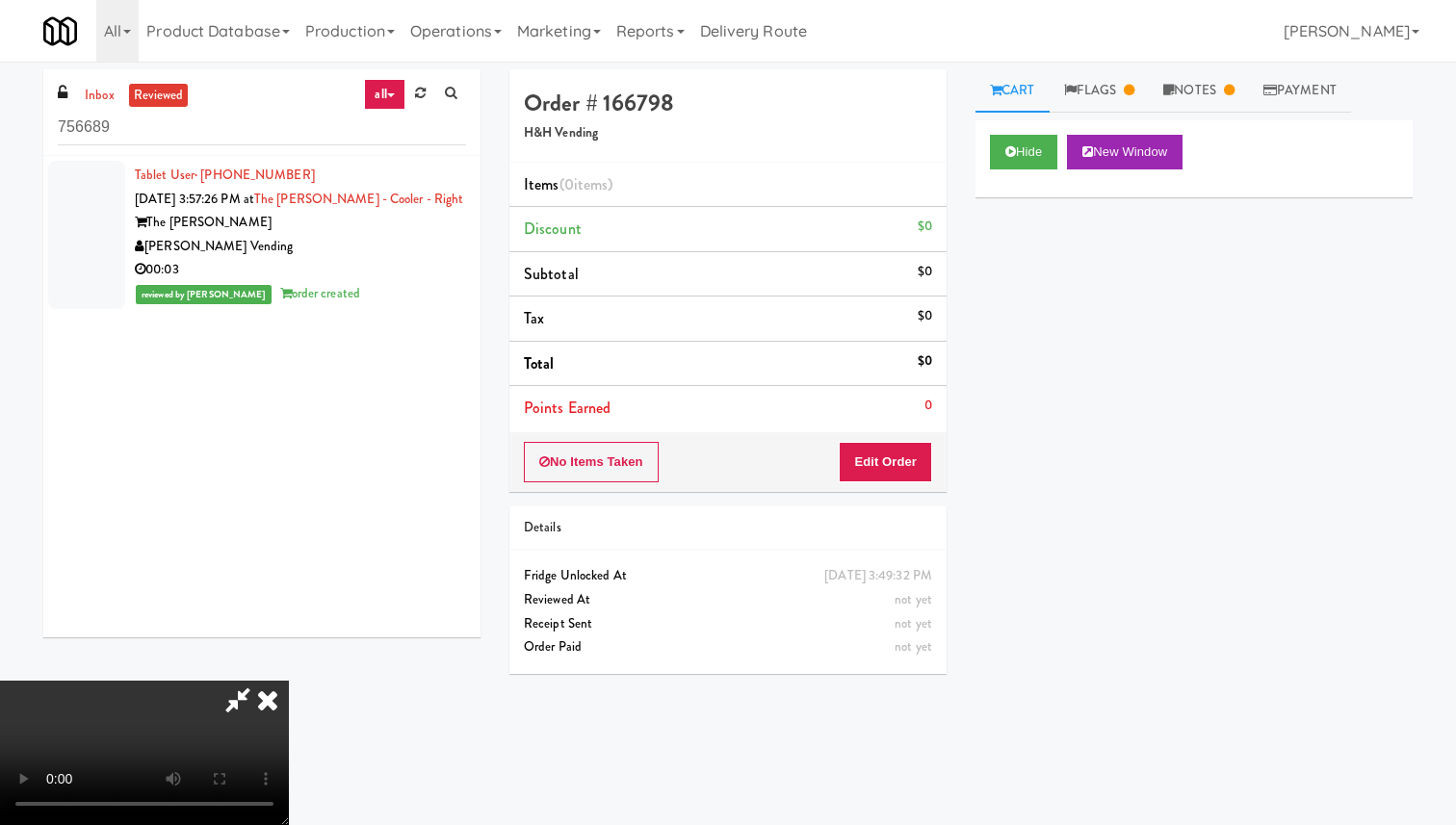 click at bounding box center (144, 753) 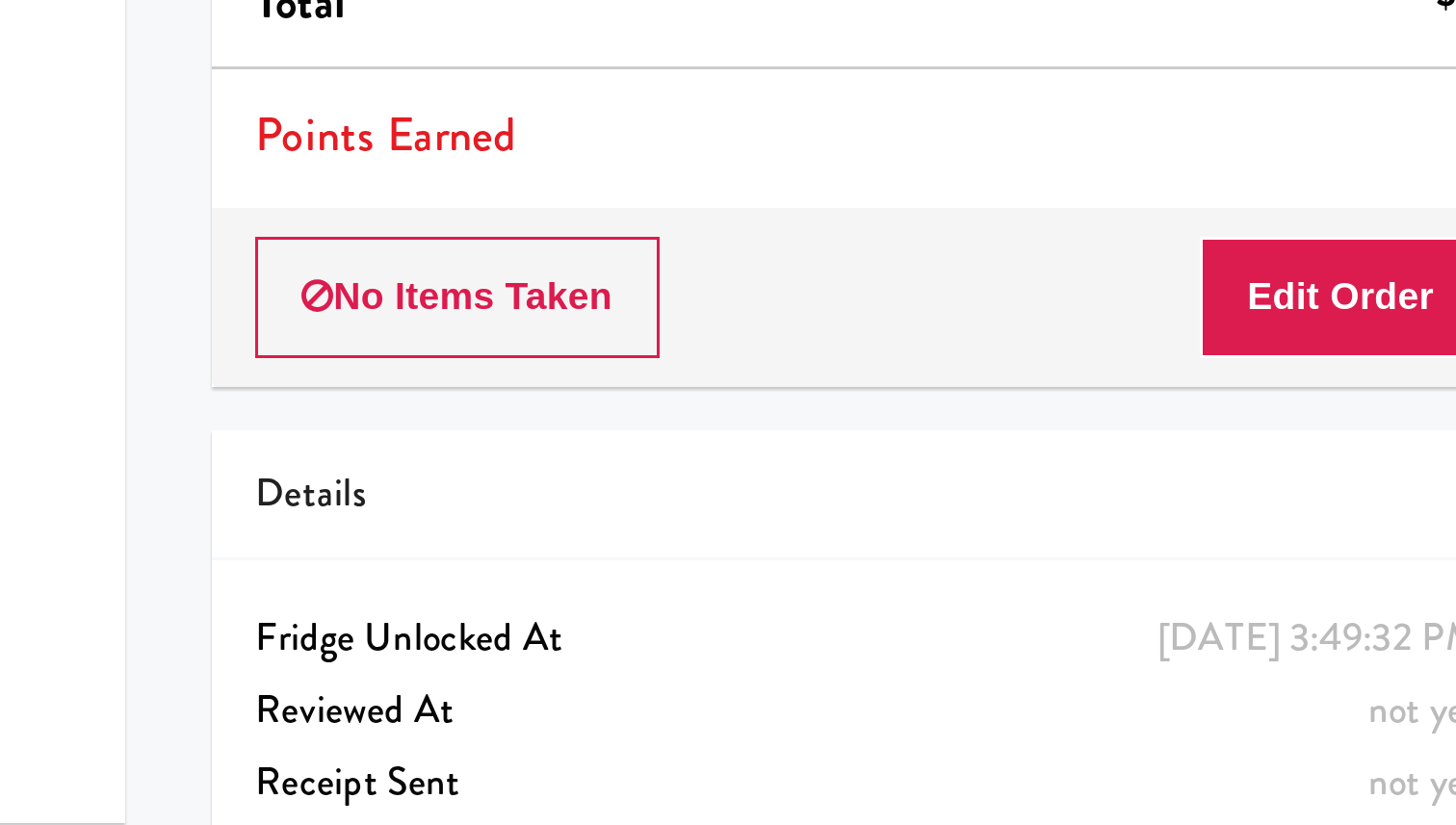 click at bounding box center [144, 753] 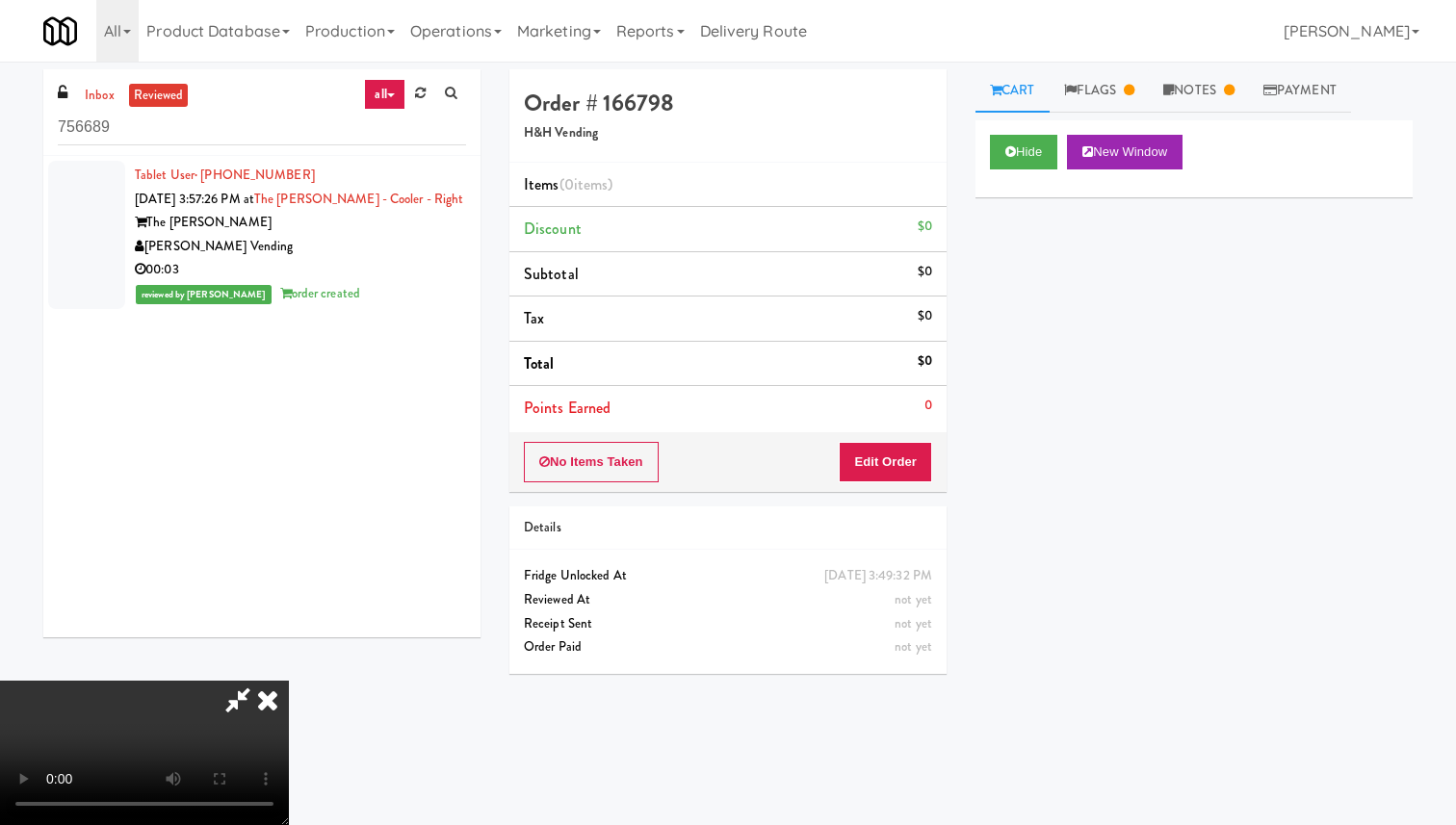 click at bounding box center (144, 753) 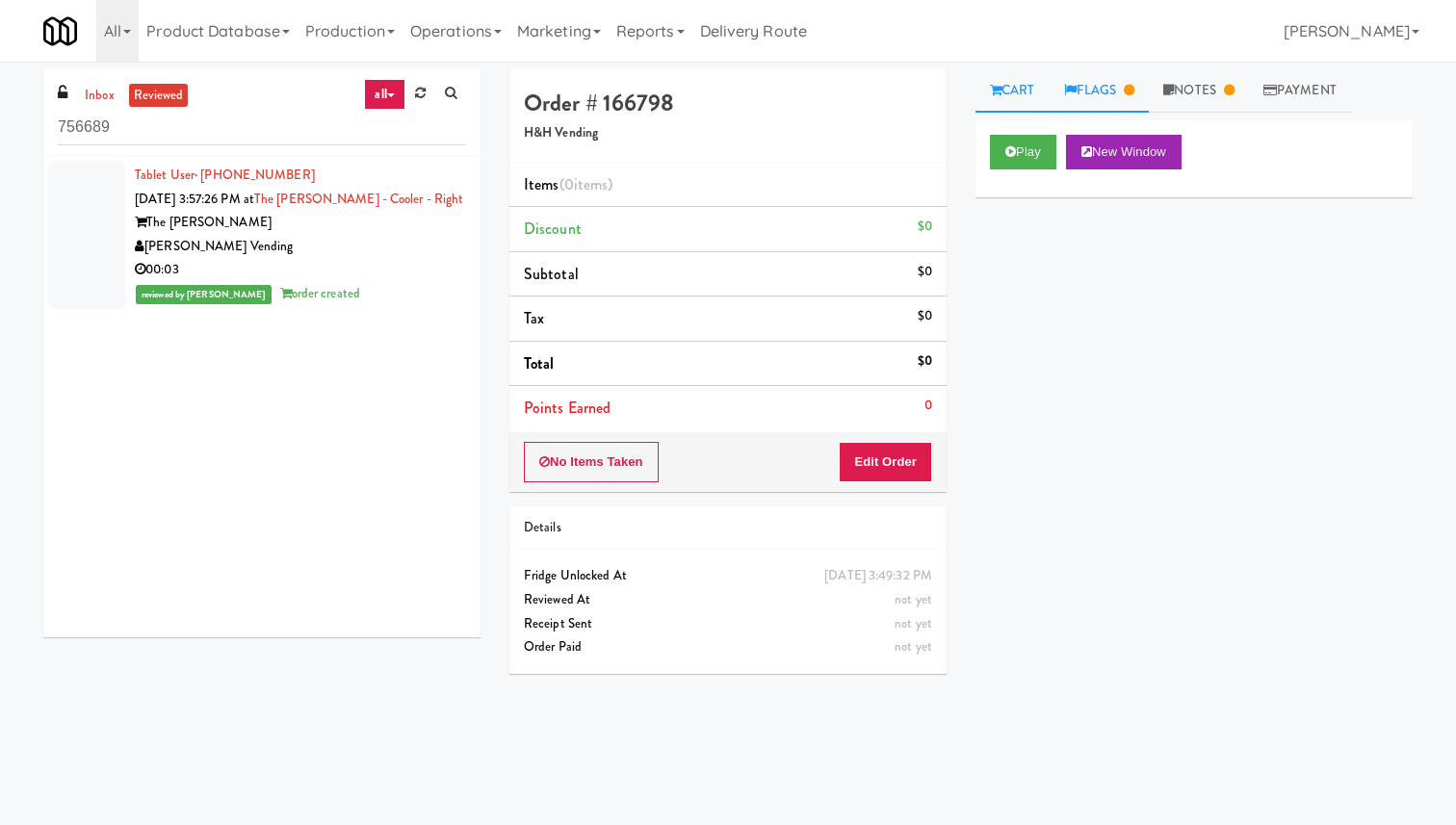 click on "Flags" at bounding box center (1100, 90) 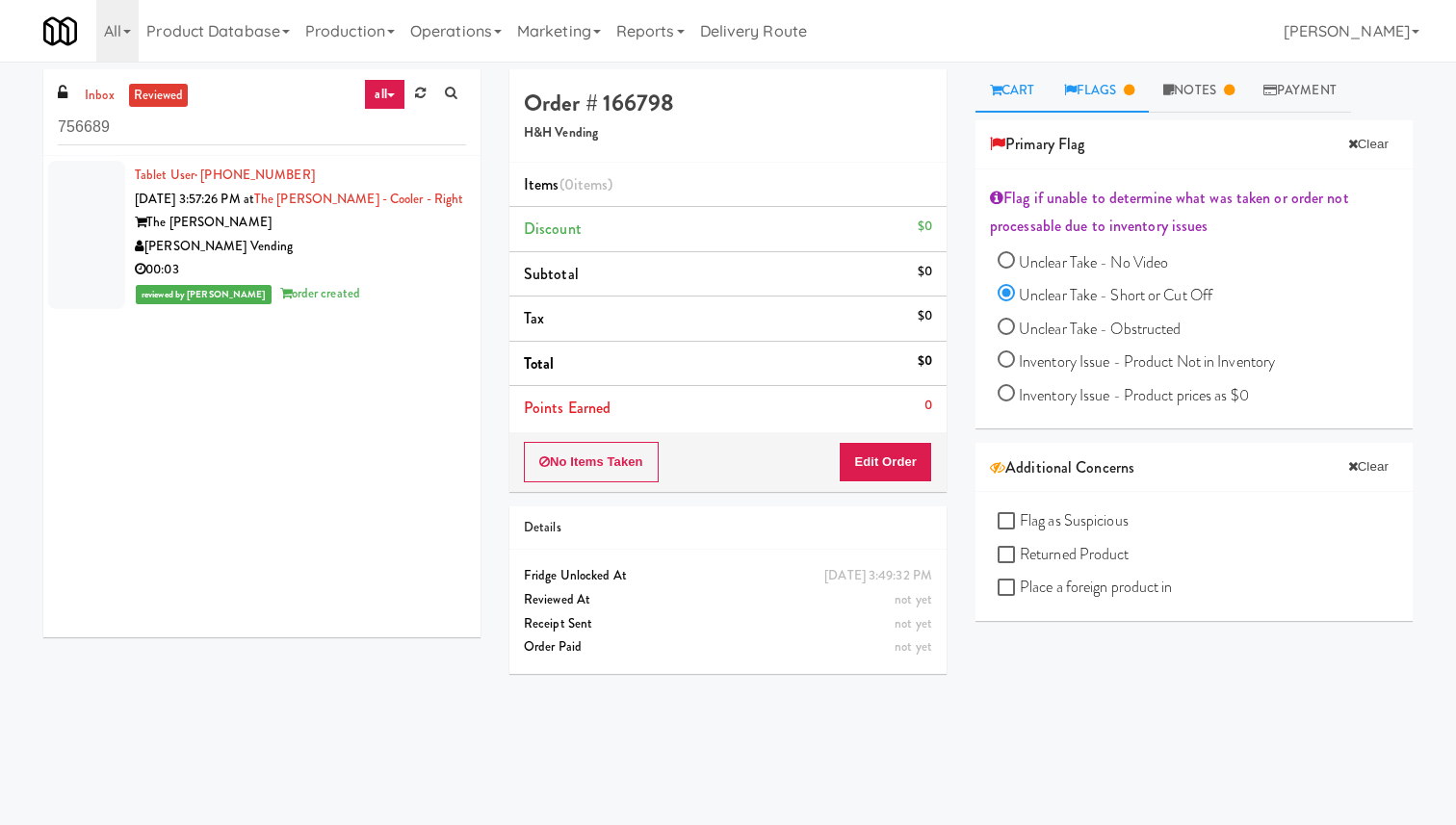 click on "Cart" at bounding box center (1012, 90) 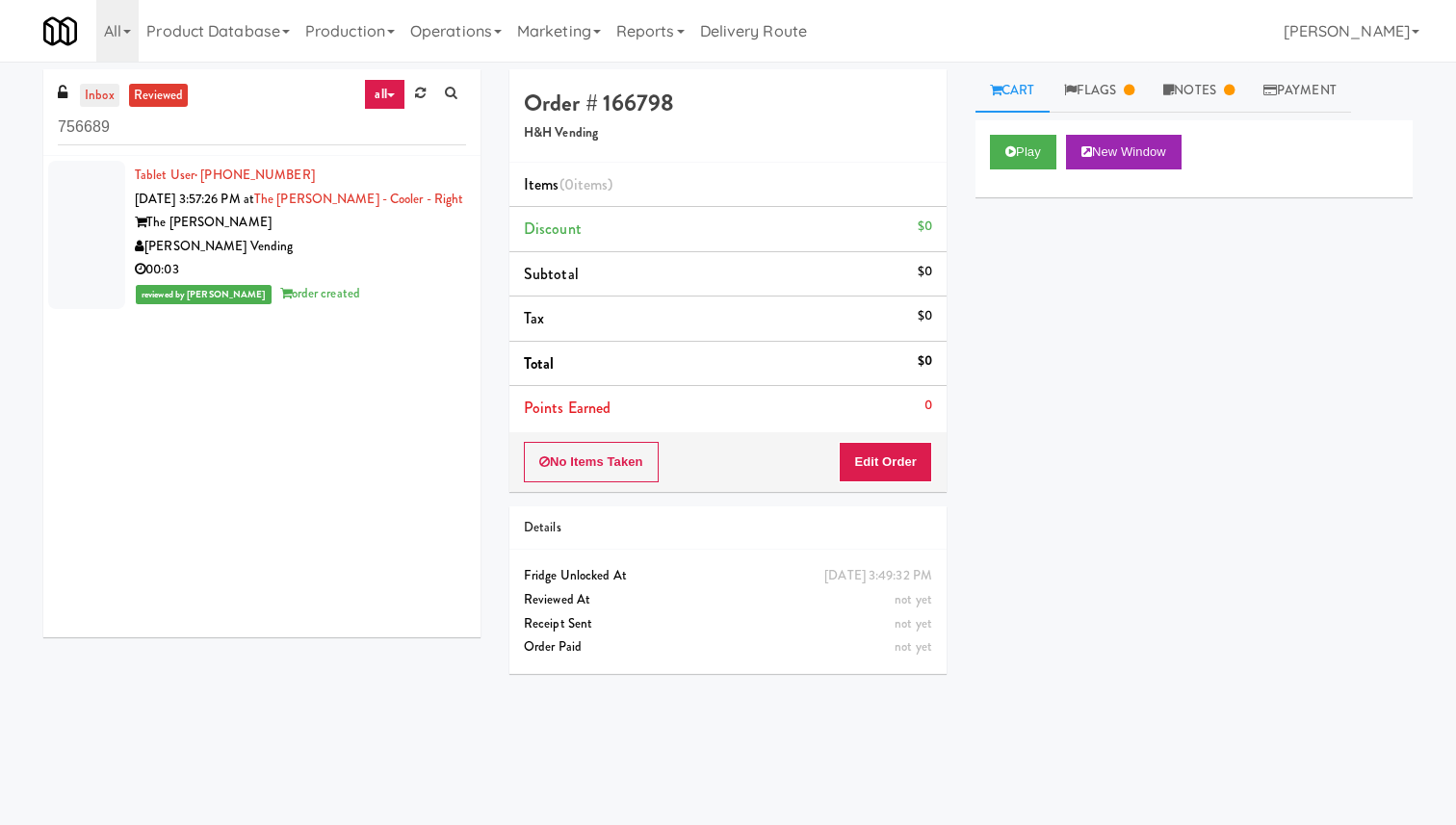 click on "inbox" at bounding box center [99, 95] 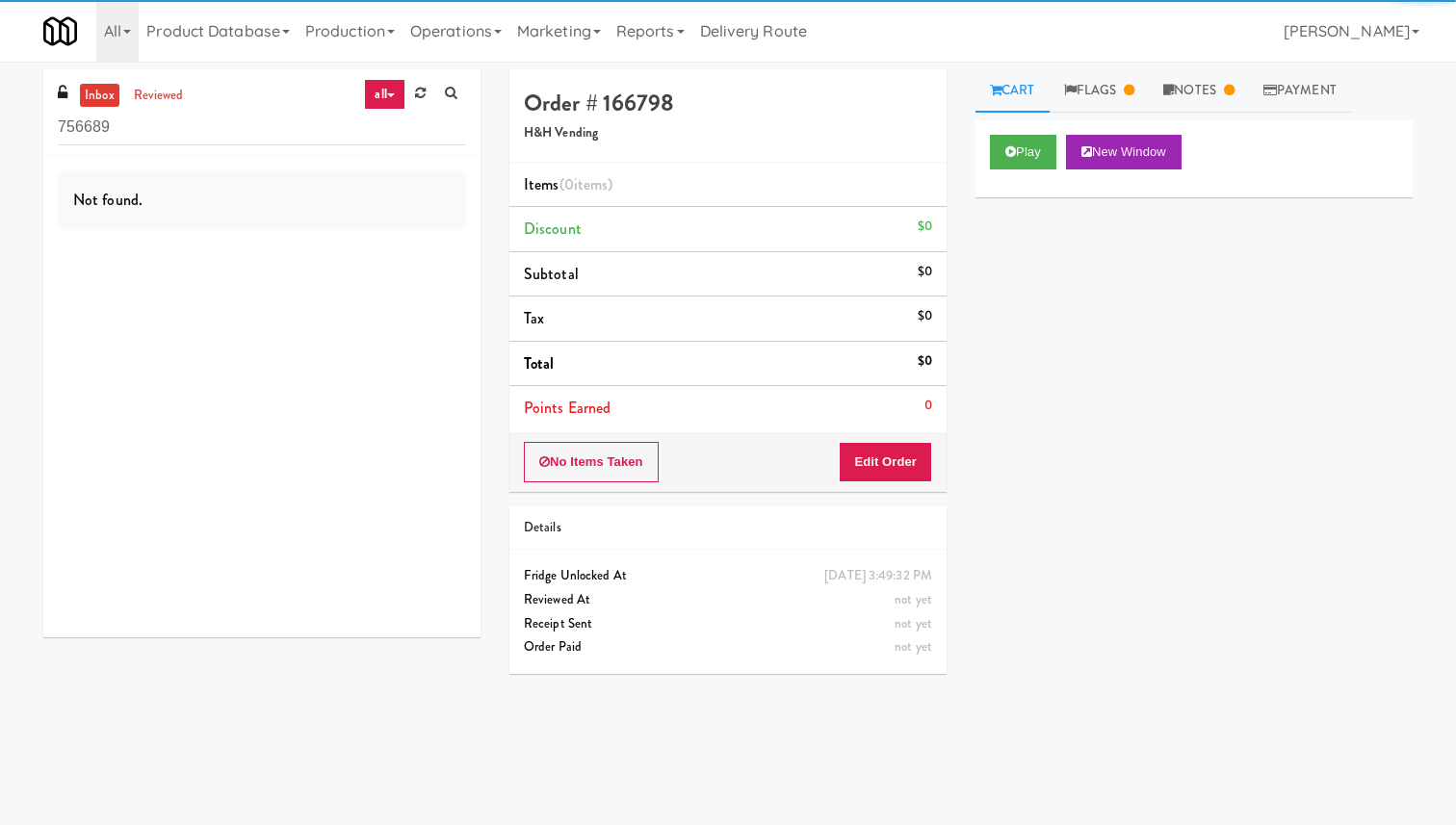 click on "all" at bounding box center [384, 94] 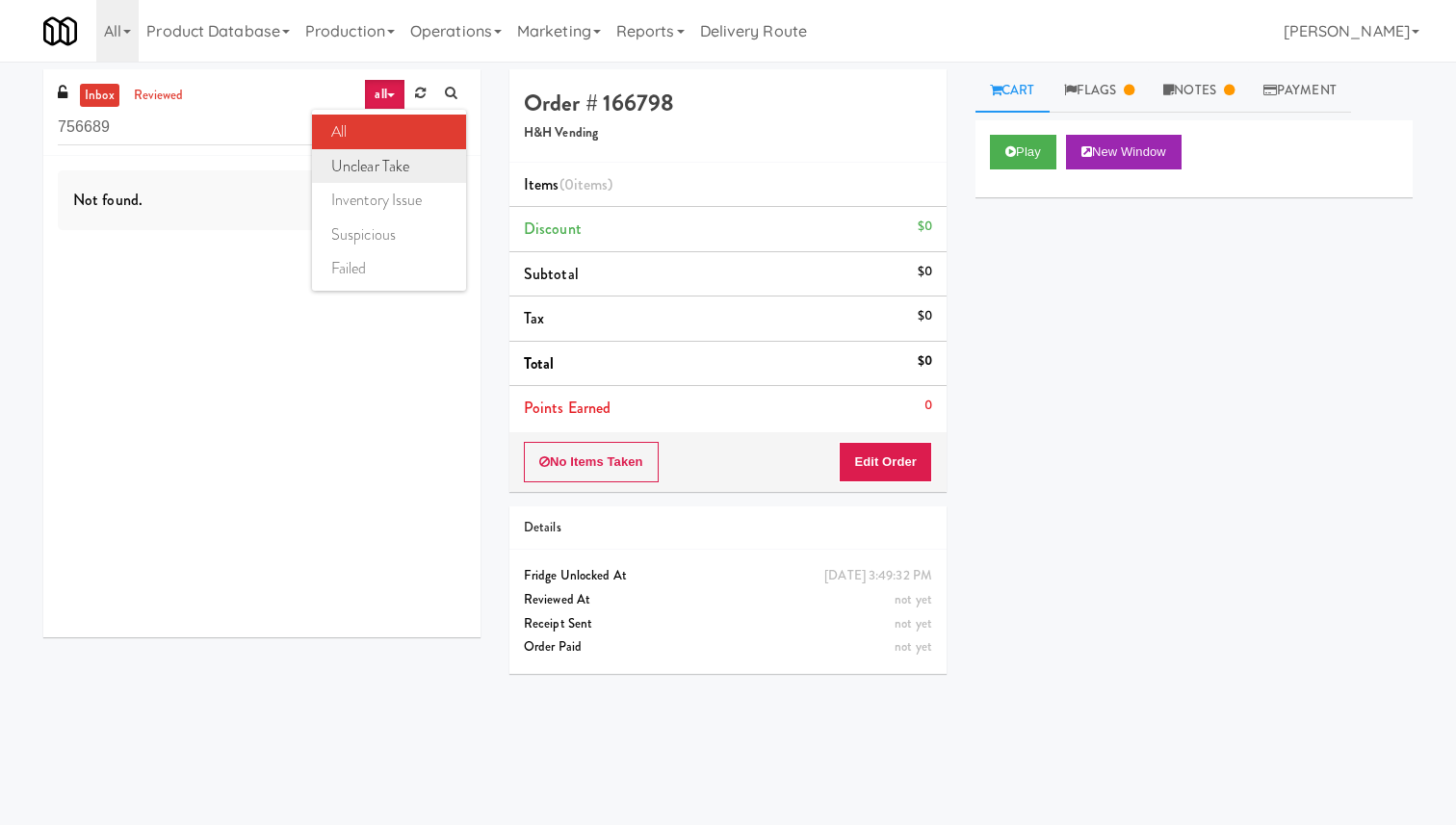 click on "unclear take" at bounding box center (389, 167) 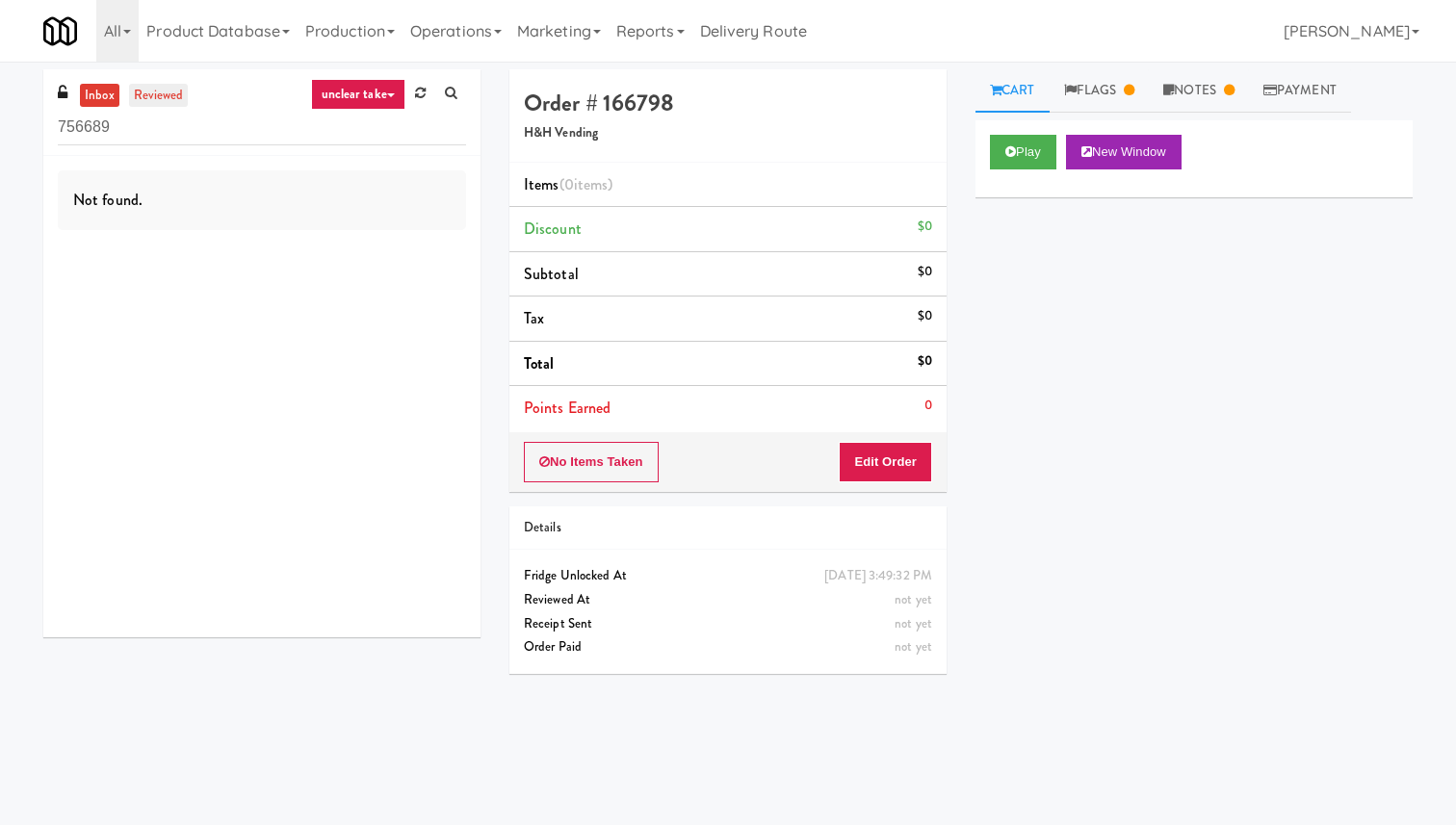 click on "reviewed" at bounding box center (159, 95) 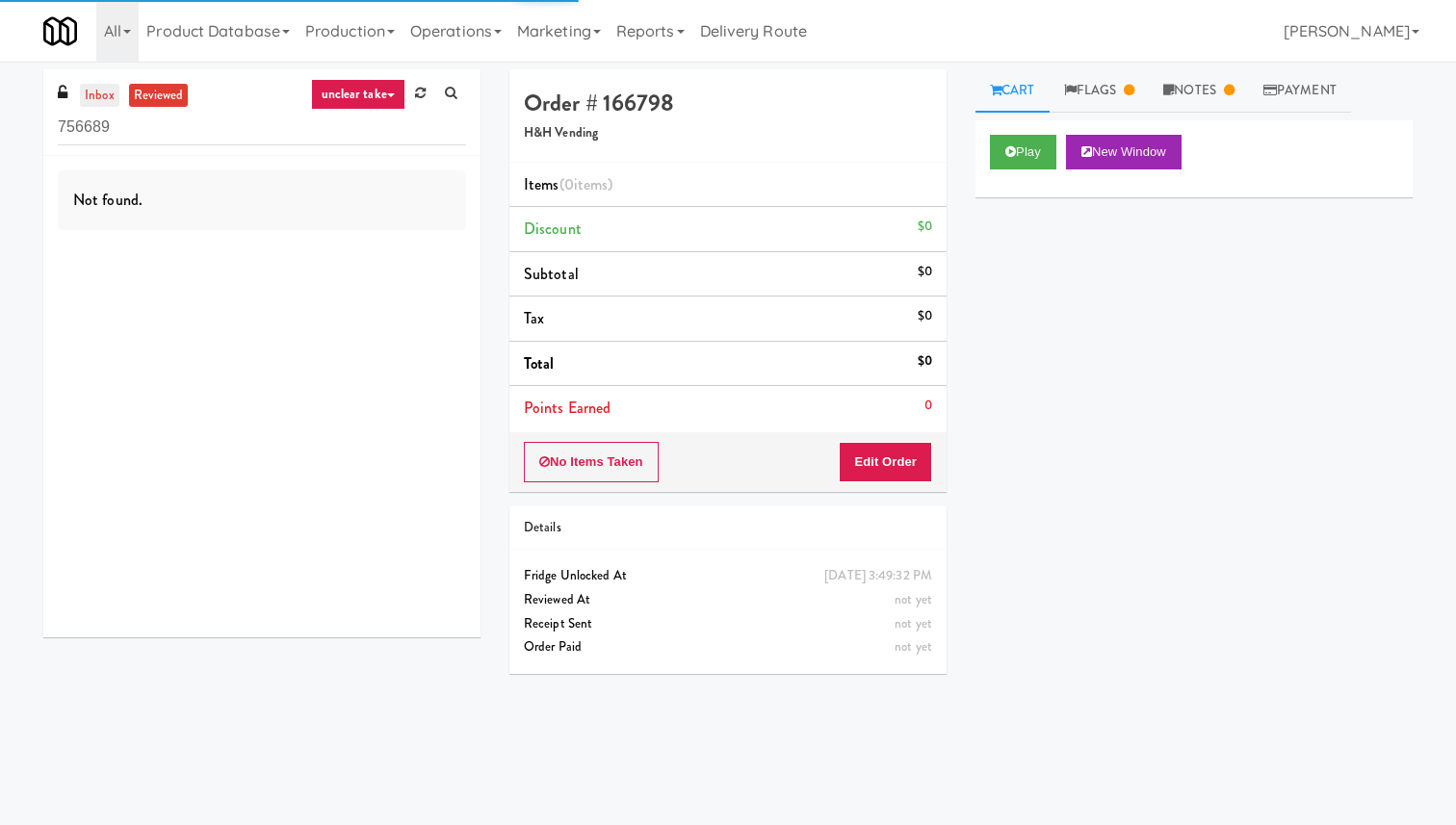 click on "inbox" at bounding box center (99, 95) 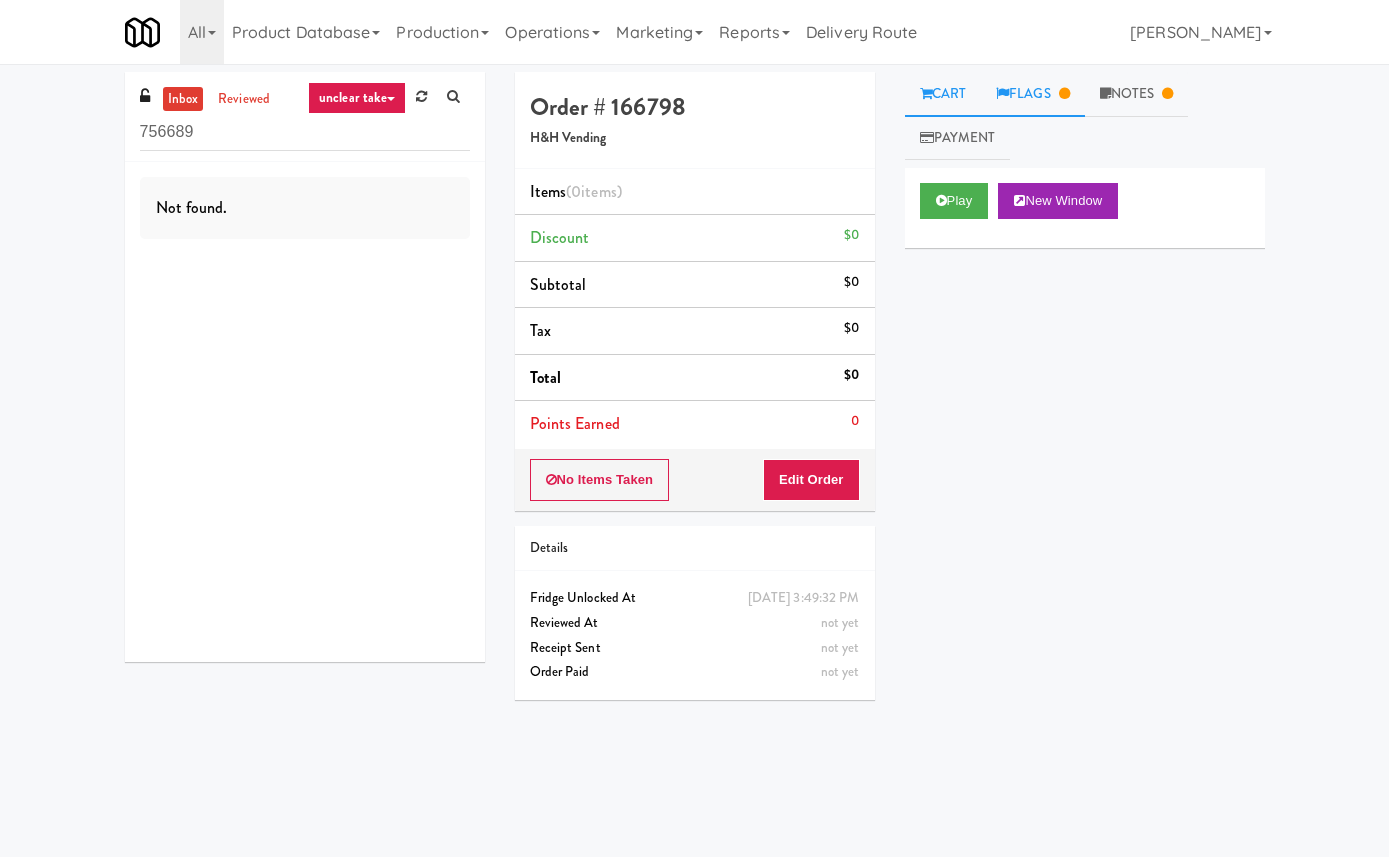 click on "Flags" at bounding box center [1033, 94] 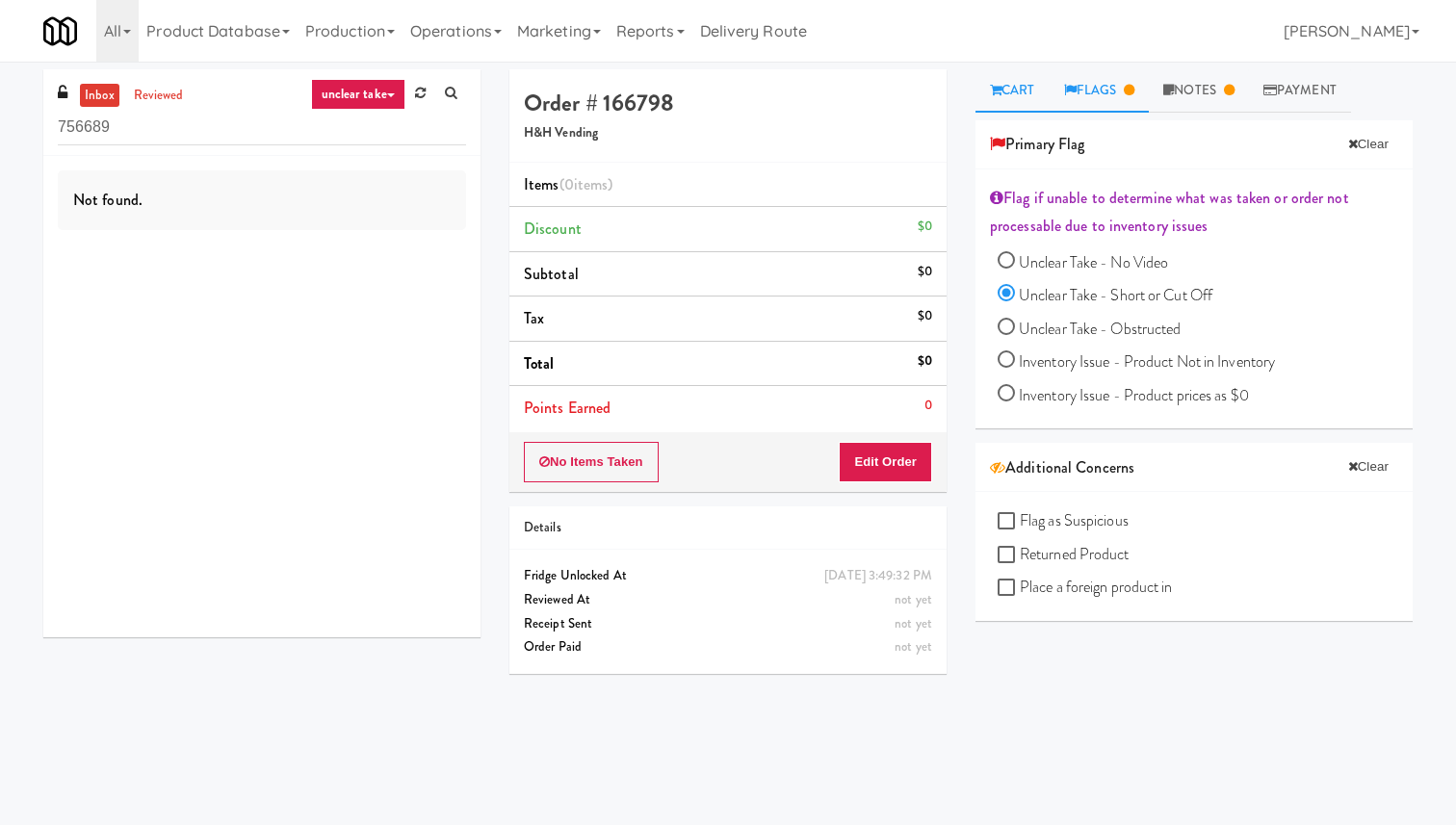 click on "Cart" at bounding box center (1012, 90) 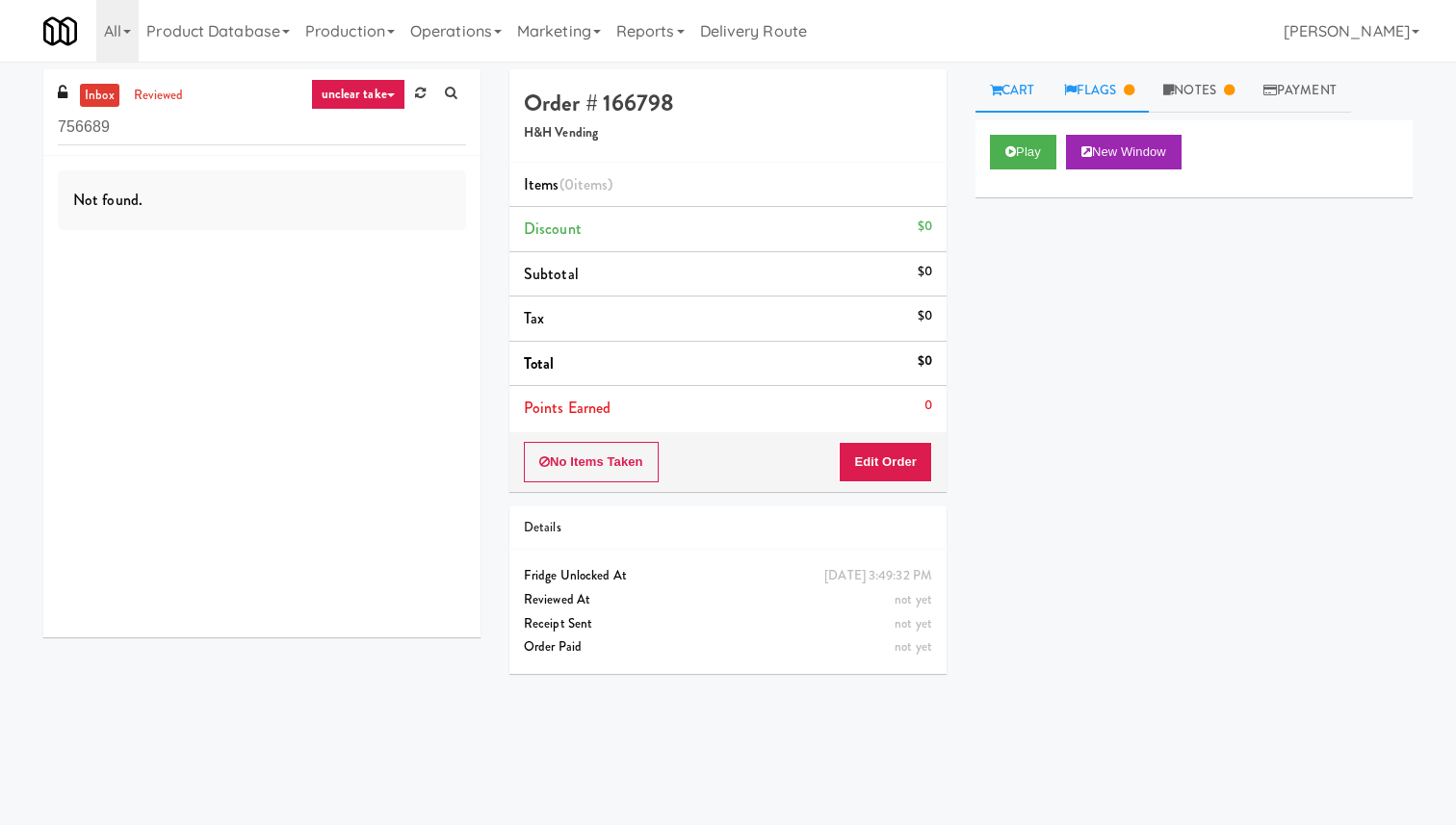 click on "Flags" at bounding box center [1100, 90] 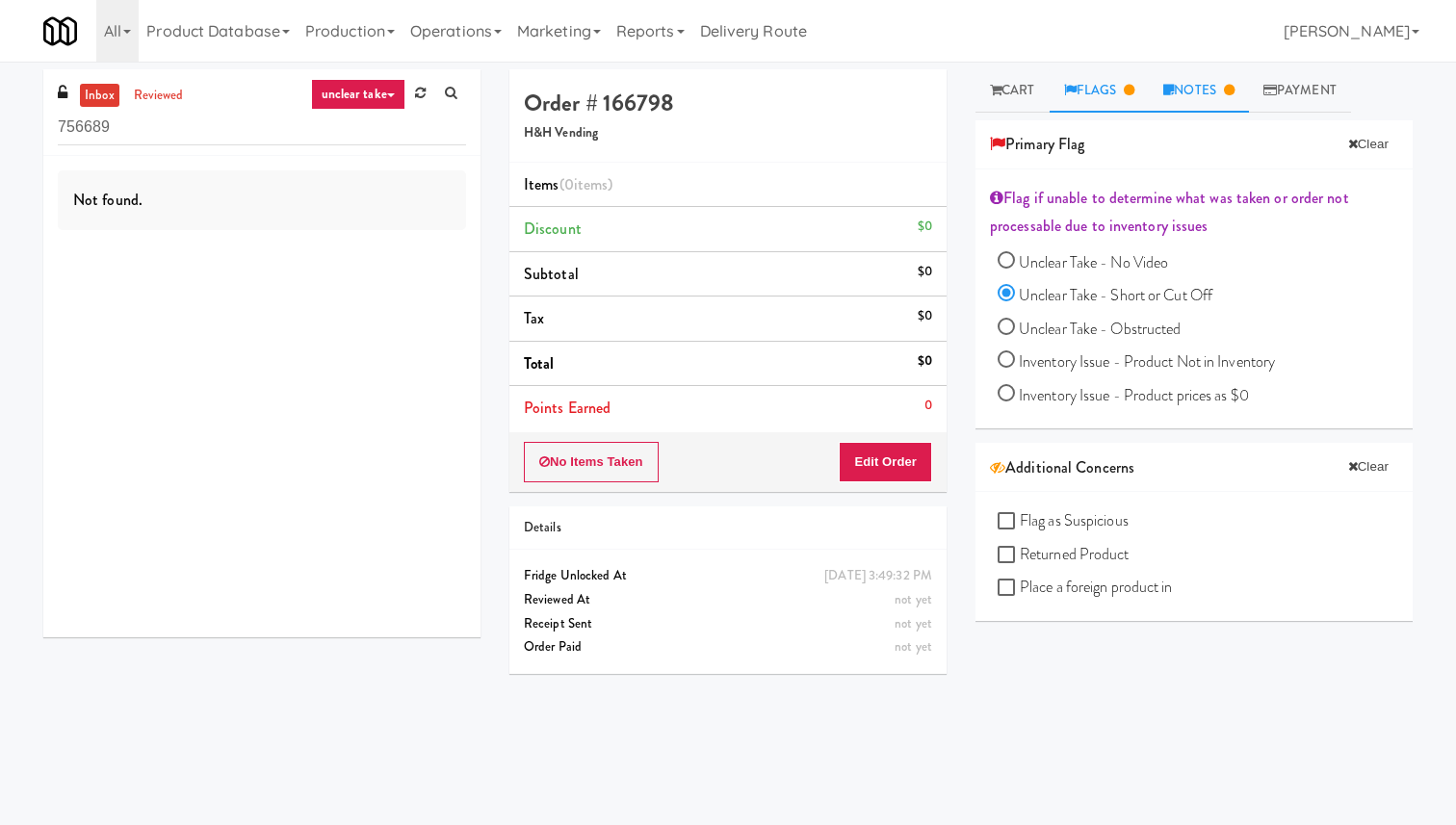 click on "Notes" at bounding box center [1199, 90] 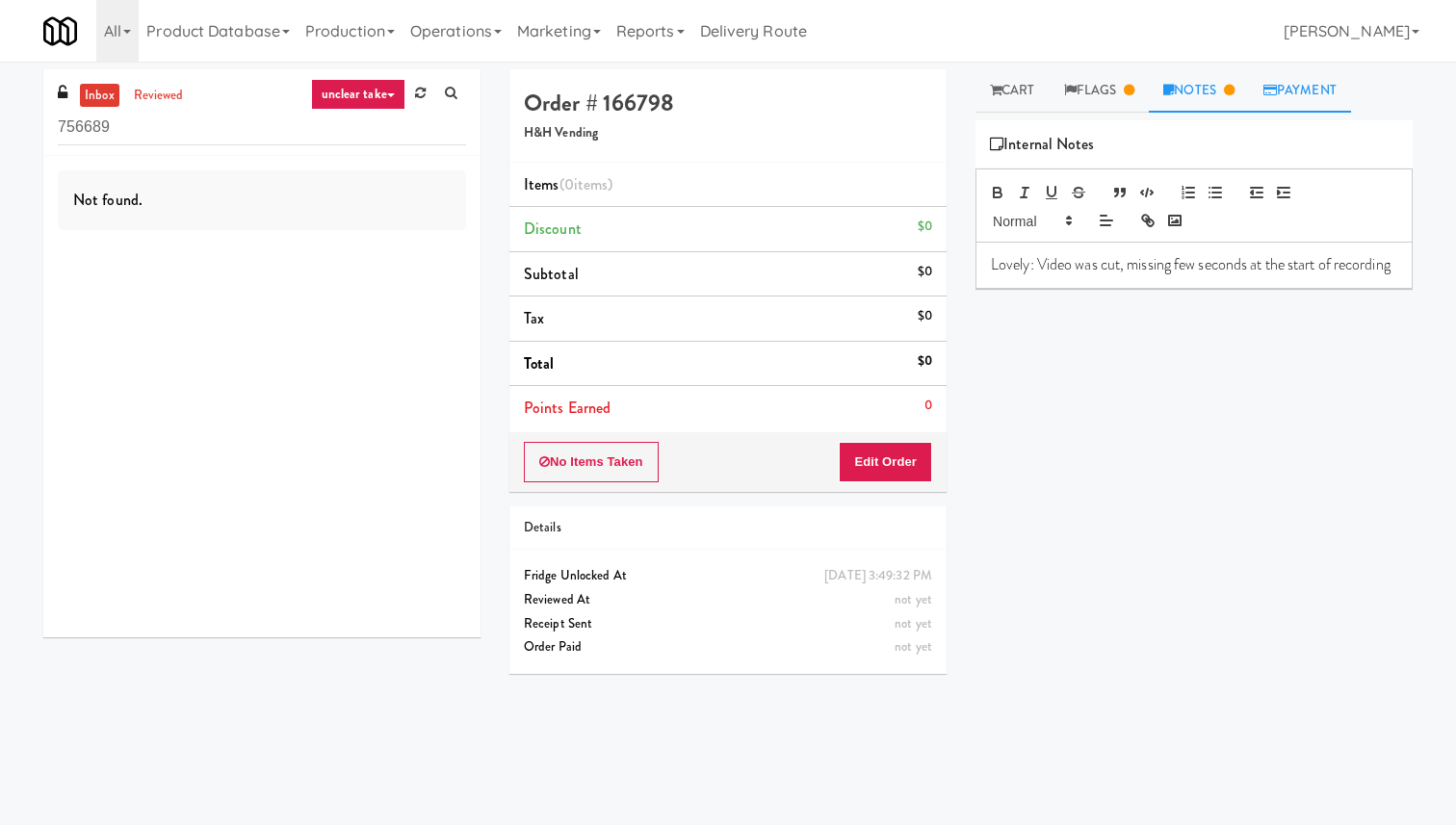 click on "Payment" at bounding box center [1300, 90] 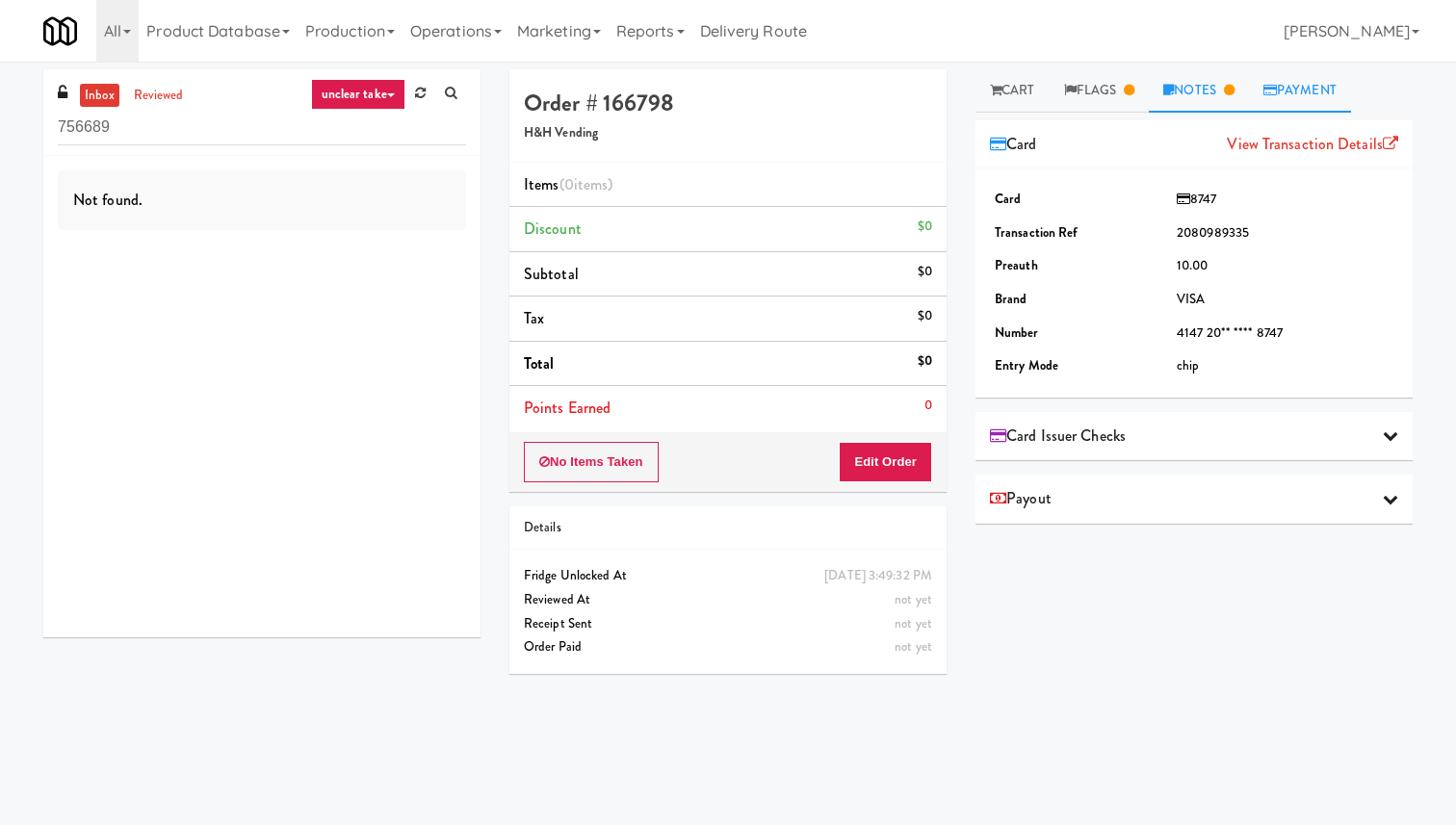 click on "Notes" at bounding box center (1199, 90) 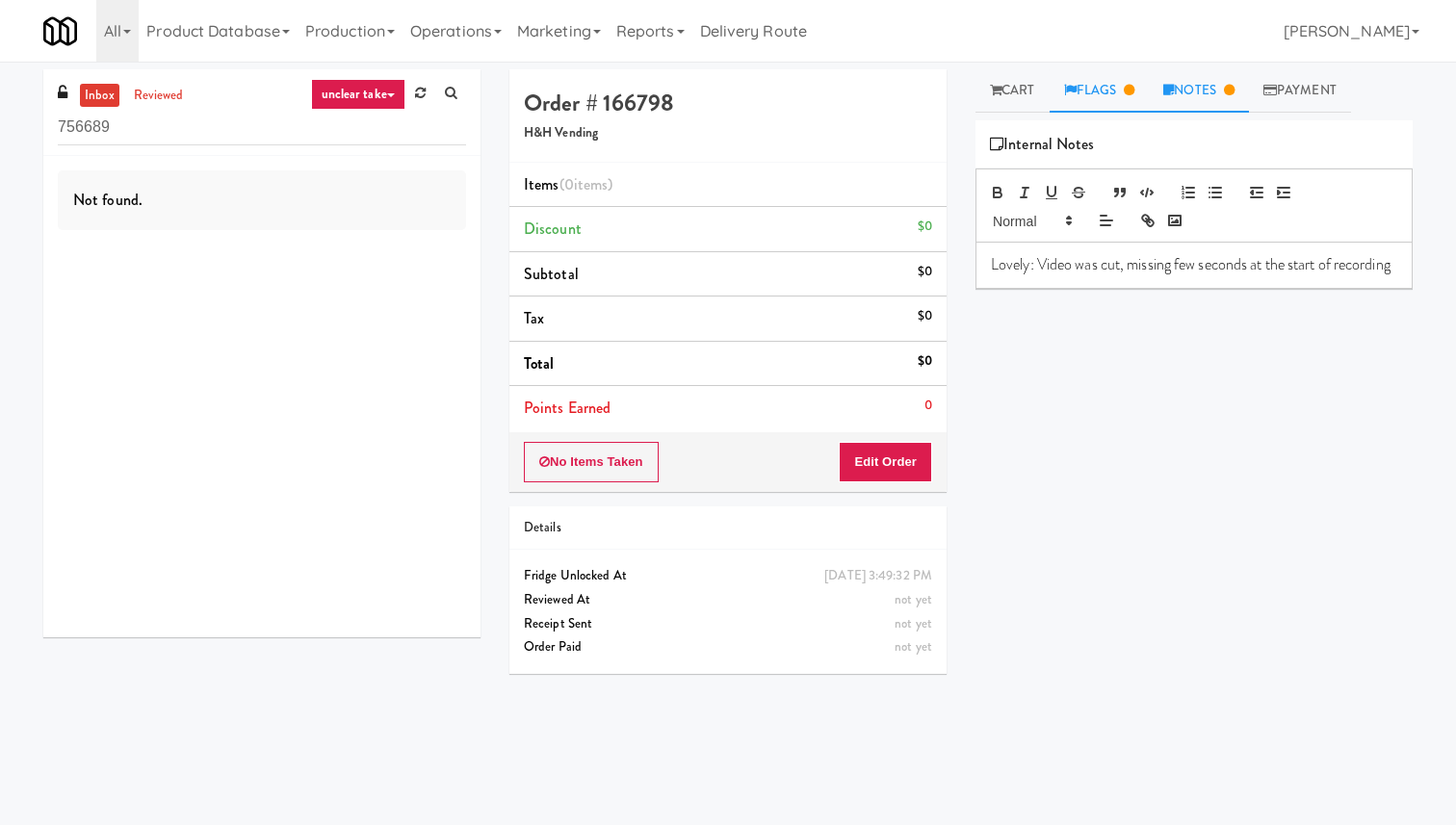 click on "Flags" at bounding box center (1100, 90) 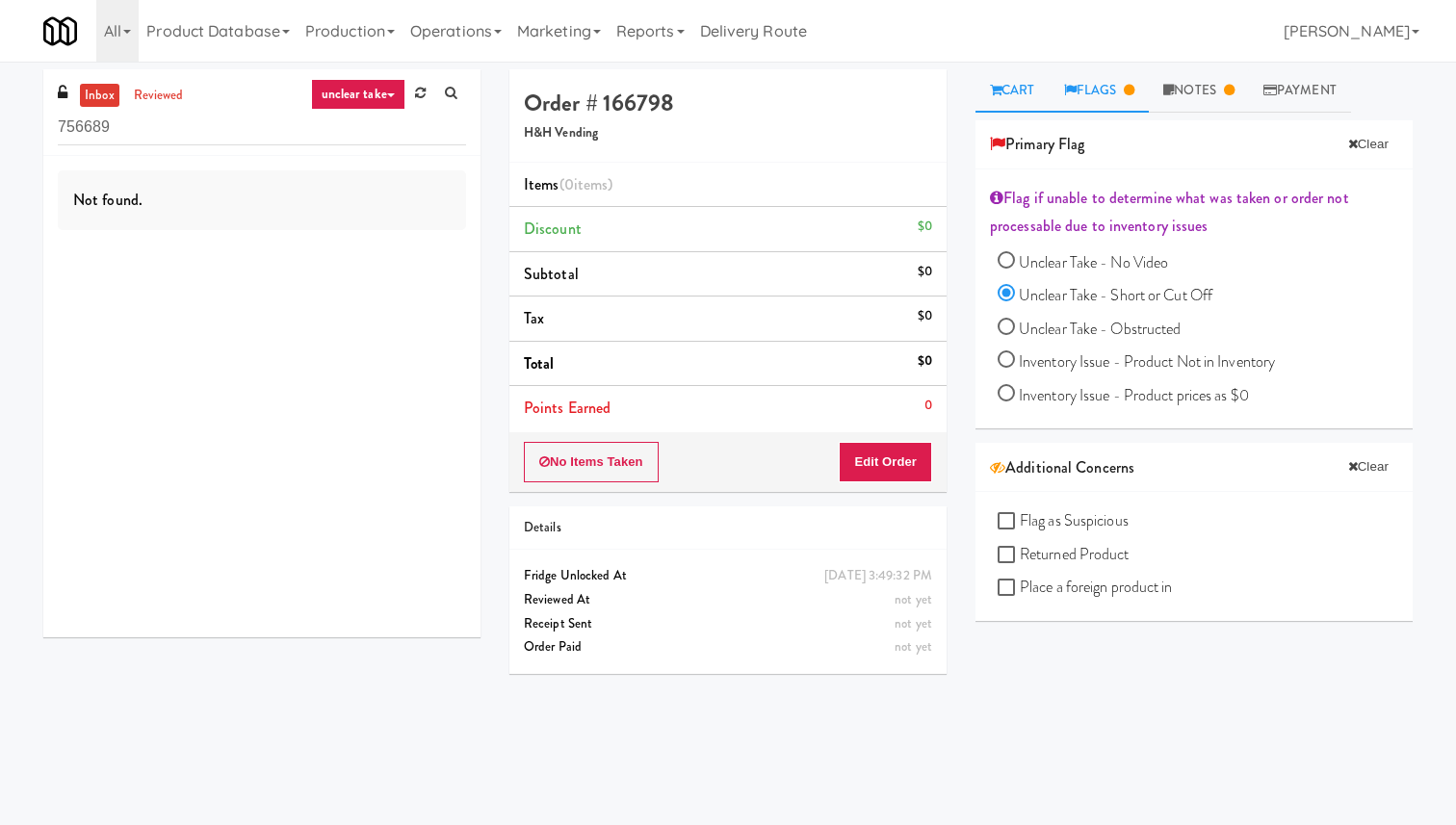 click on "Cart" at bounding box center [1012, 90] 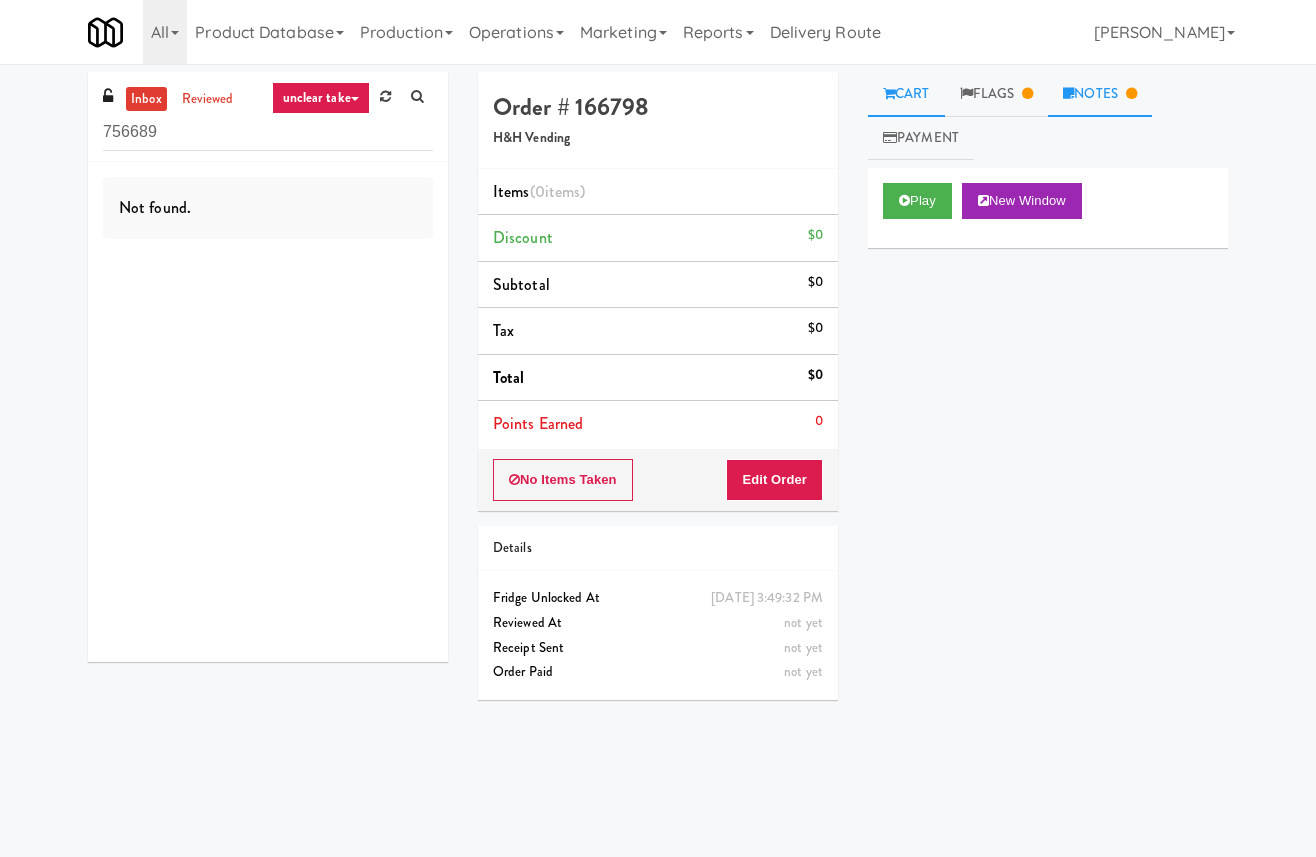 click on "Notes" at bounding box center (1100, 94) 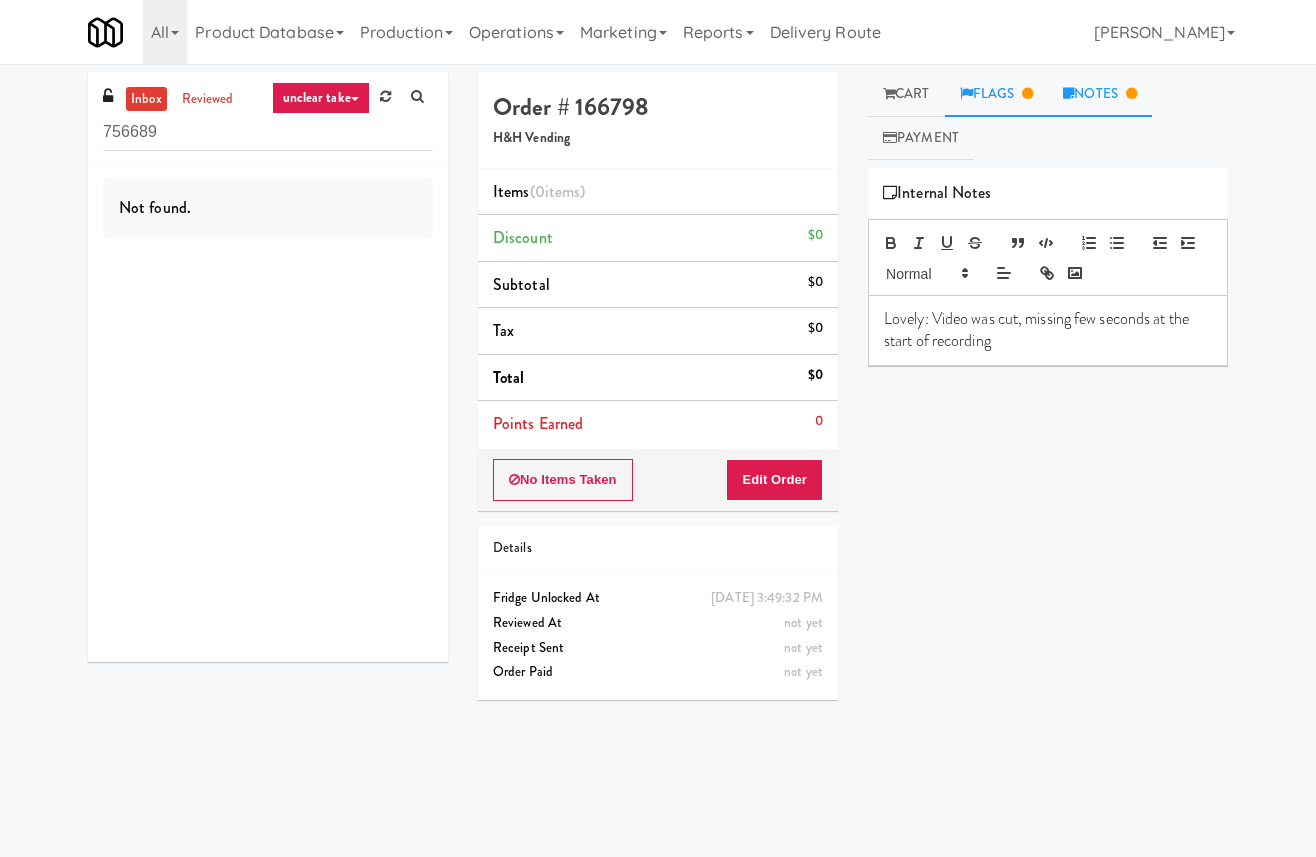 click on "Flags" at bounding box center [997, 94] 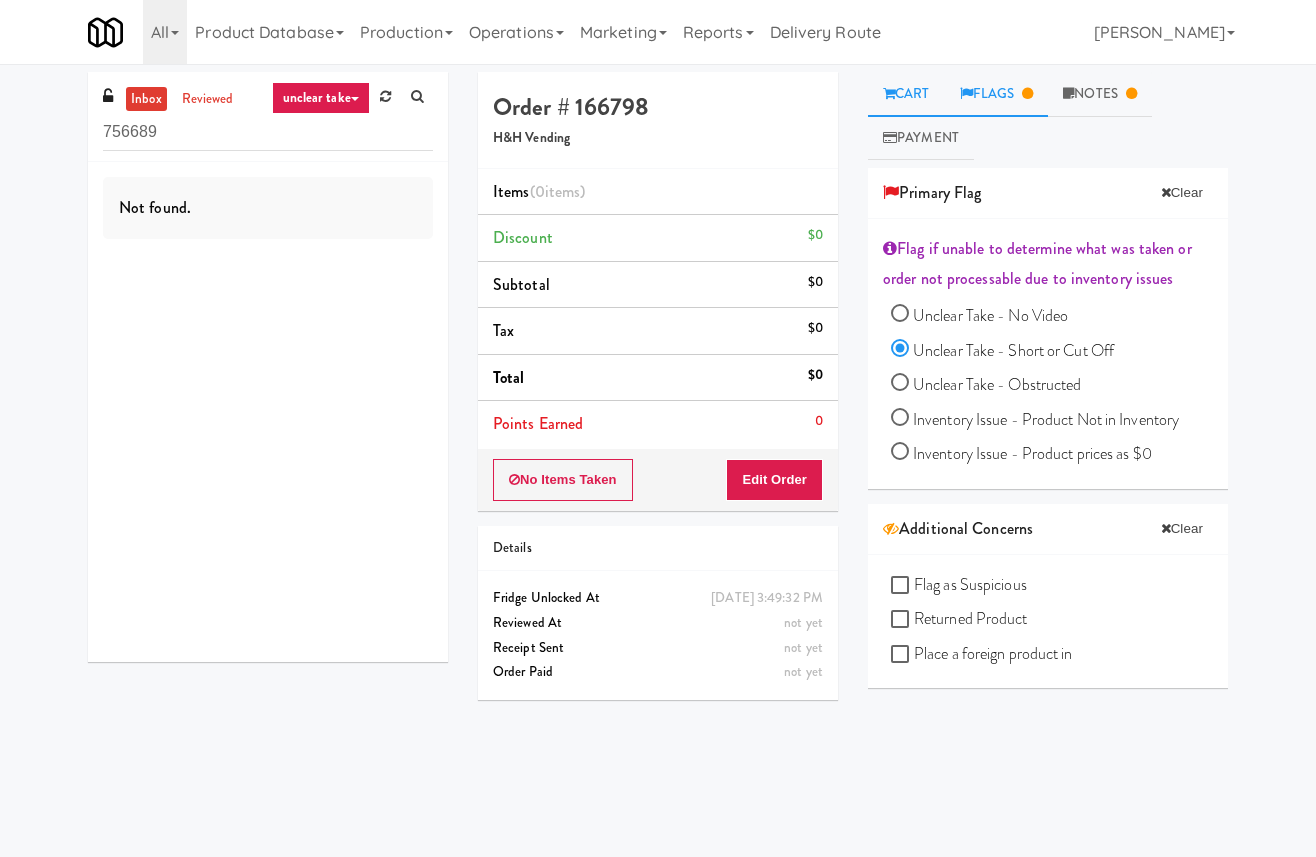 click on "Cart" at bounding box center [906, 94] 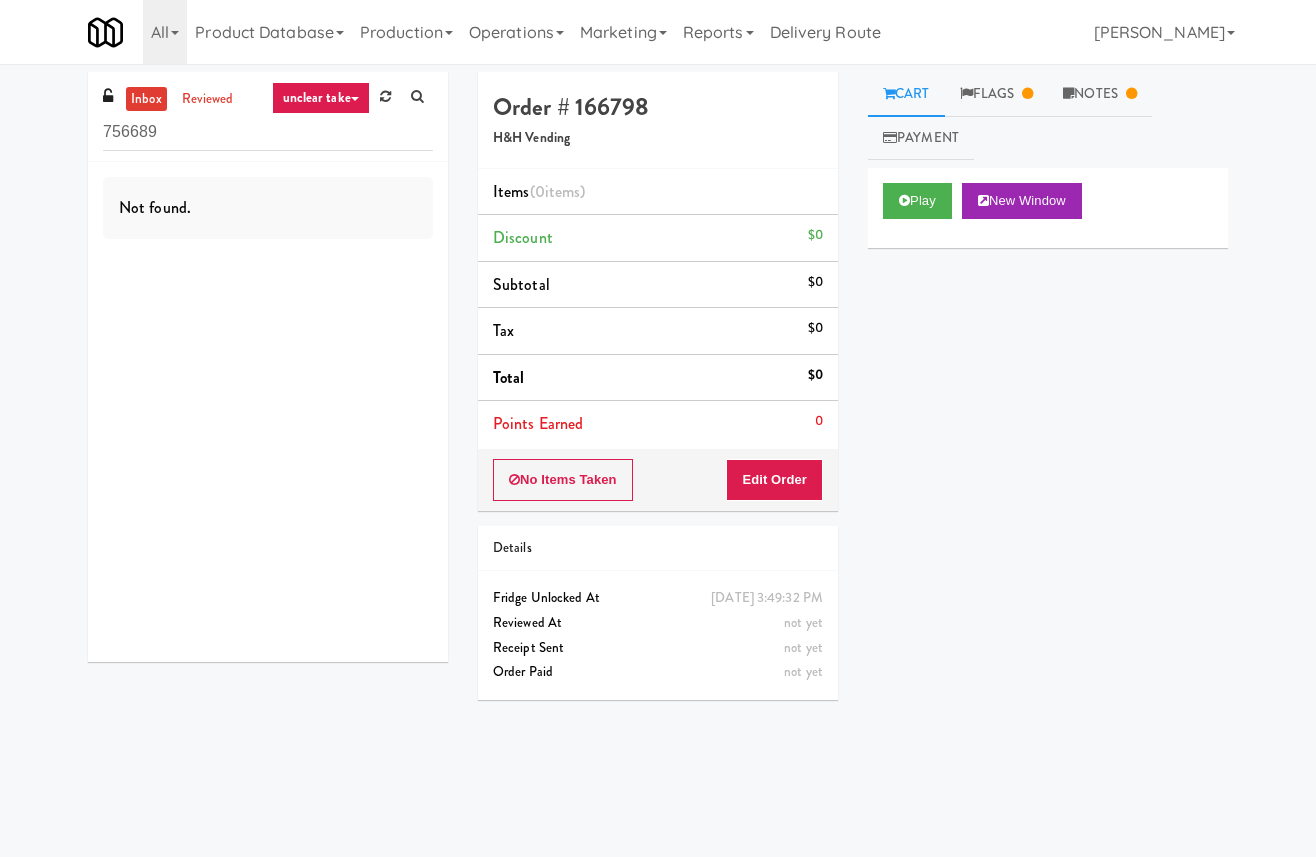 drag, startPoint x: 1312, startPoint y: 244, endPoint x: 1422, endPoint y: 247, distance: 110.0409 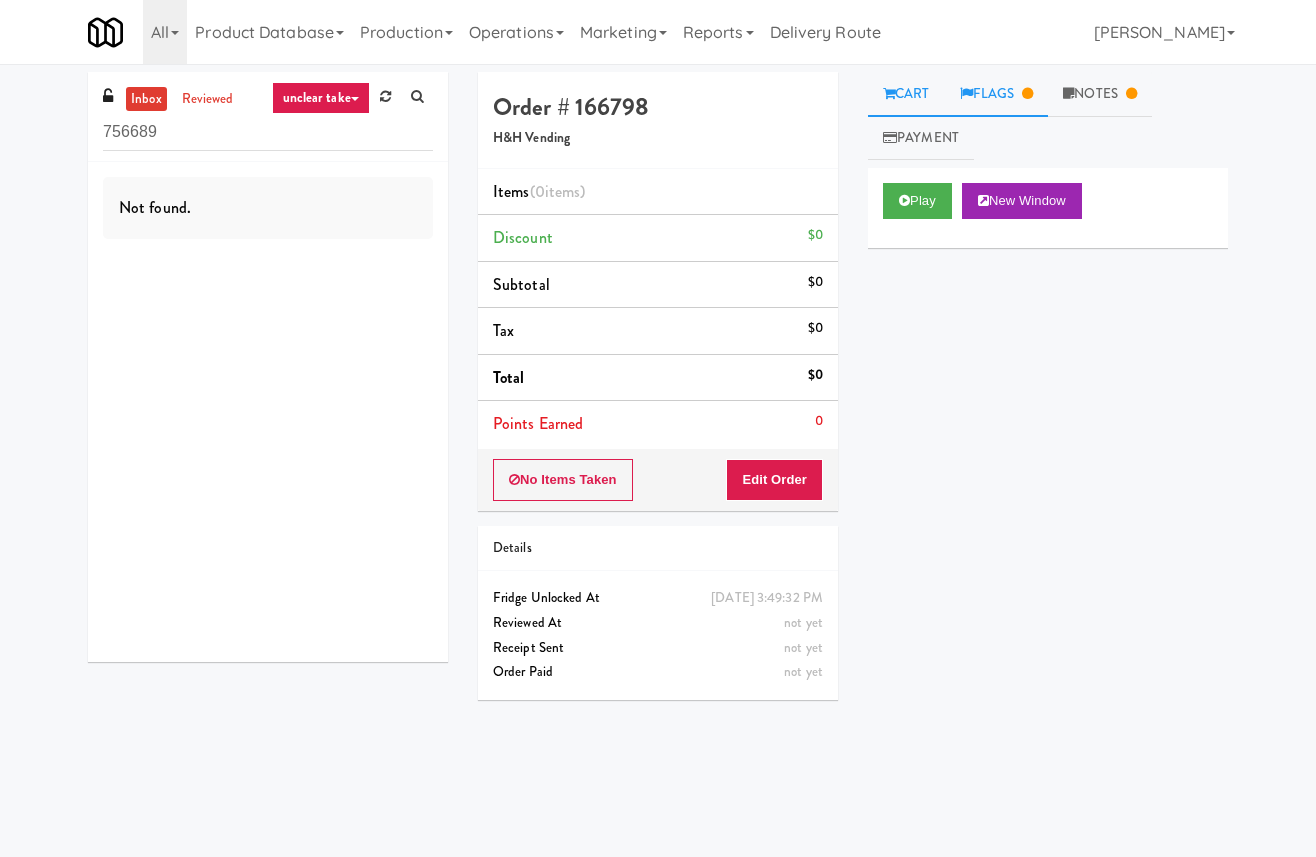click on "Flags" at bounding box center [997, 94] 